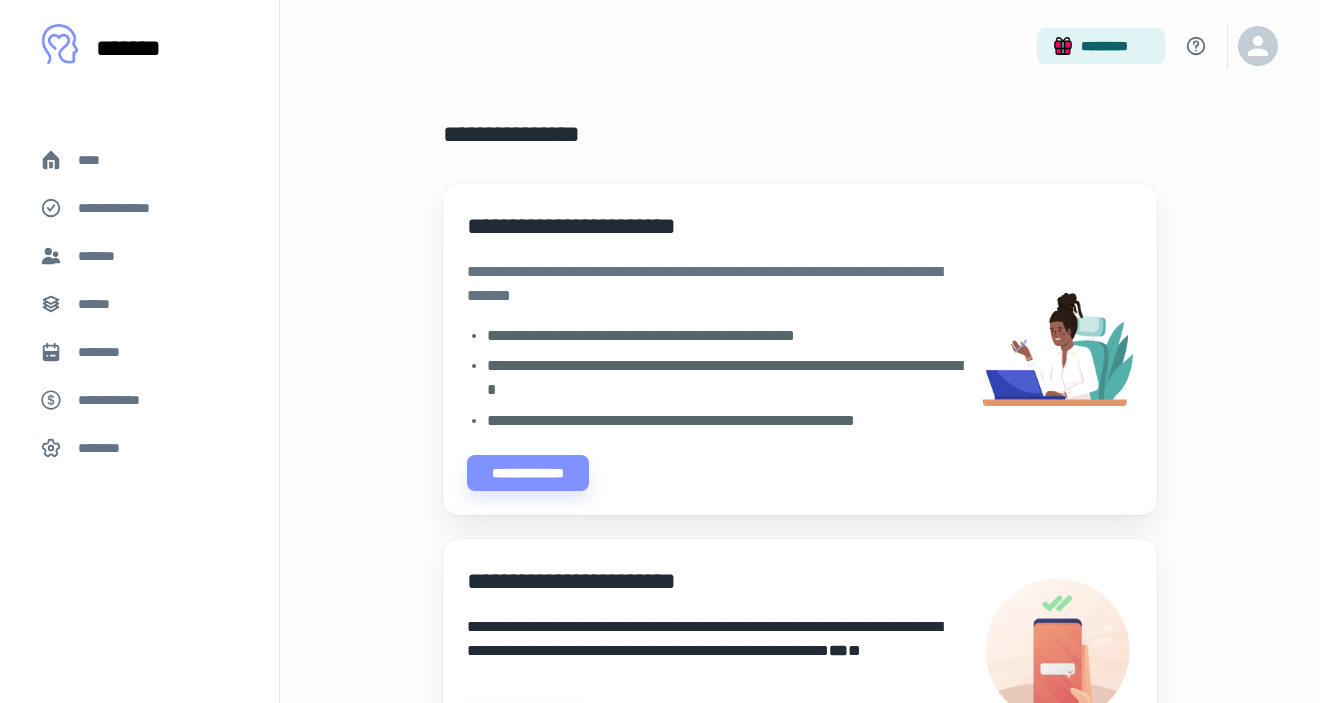 scroll, scrollTop: 544, scrollLeft: 0, axis: vertical 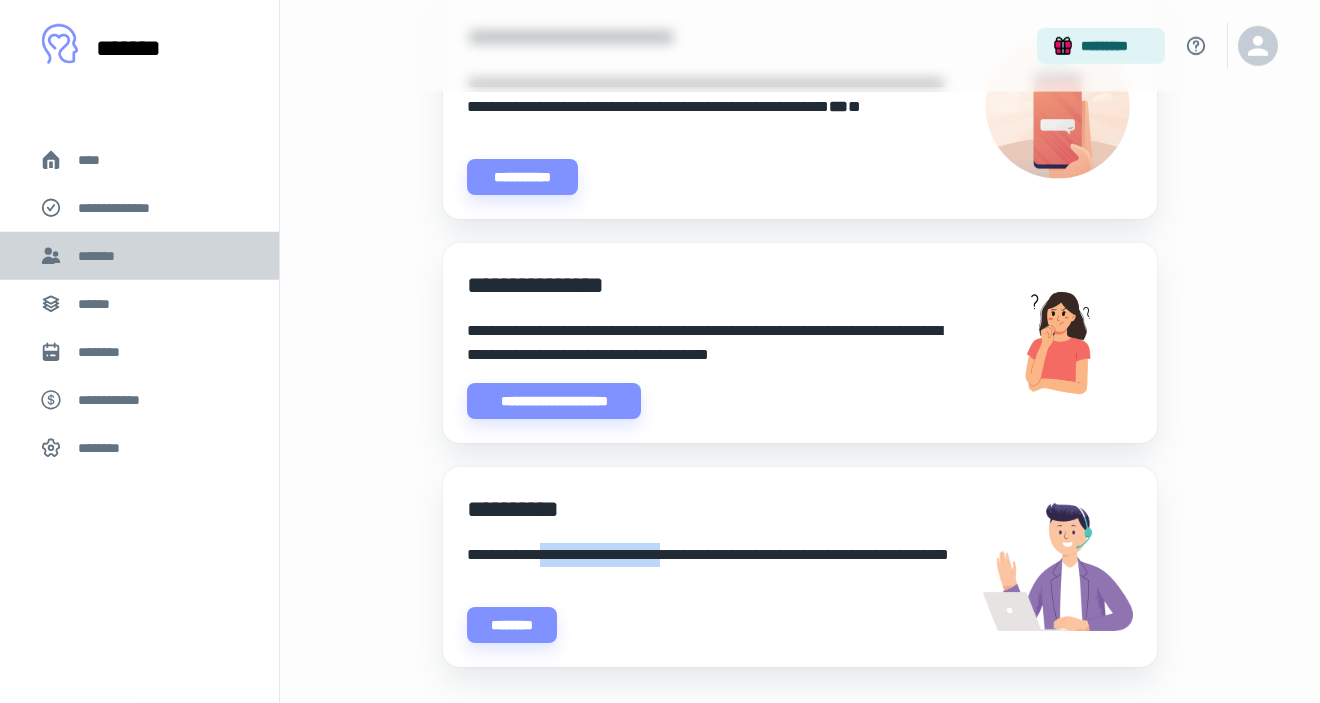 click on "*******" at bounding box center [139, 256] 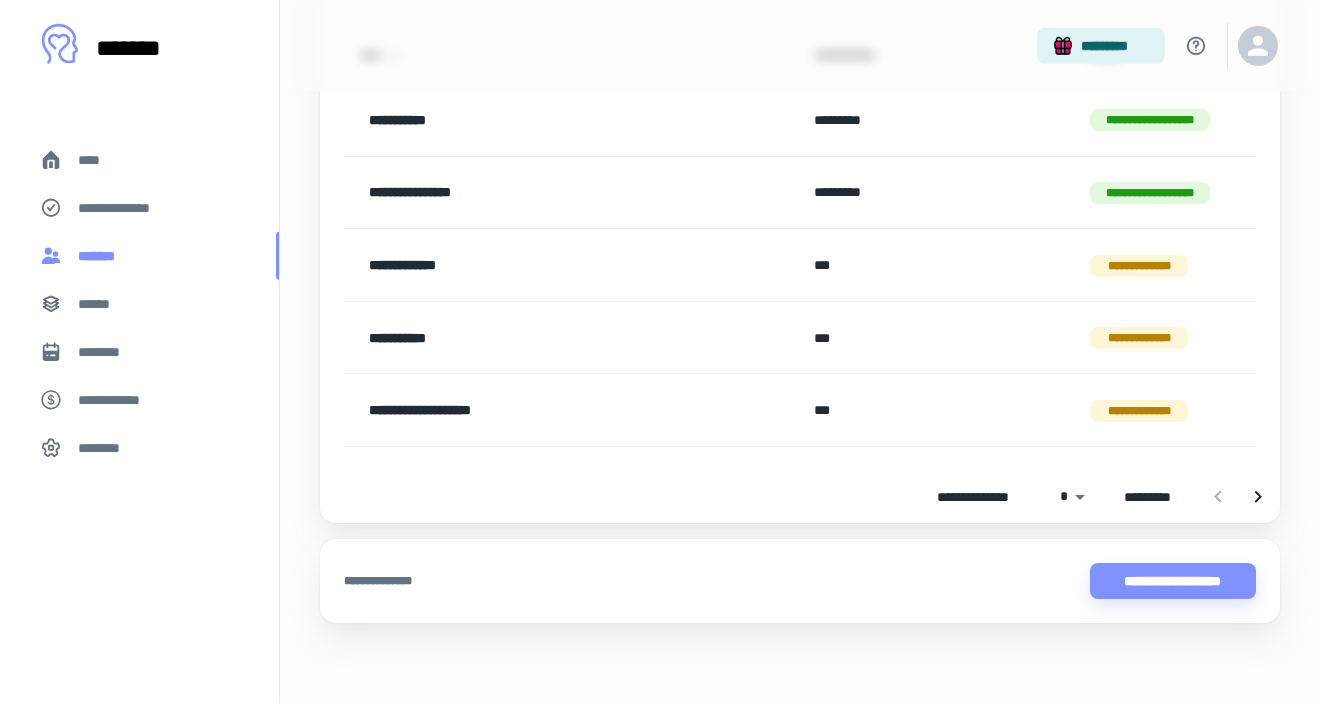 scroll, scrollTop: 0, scrollLeft: 0, axis: both 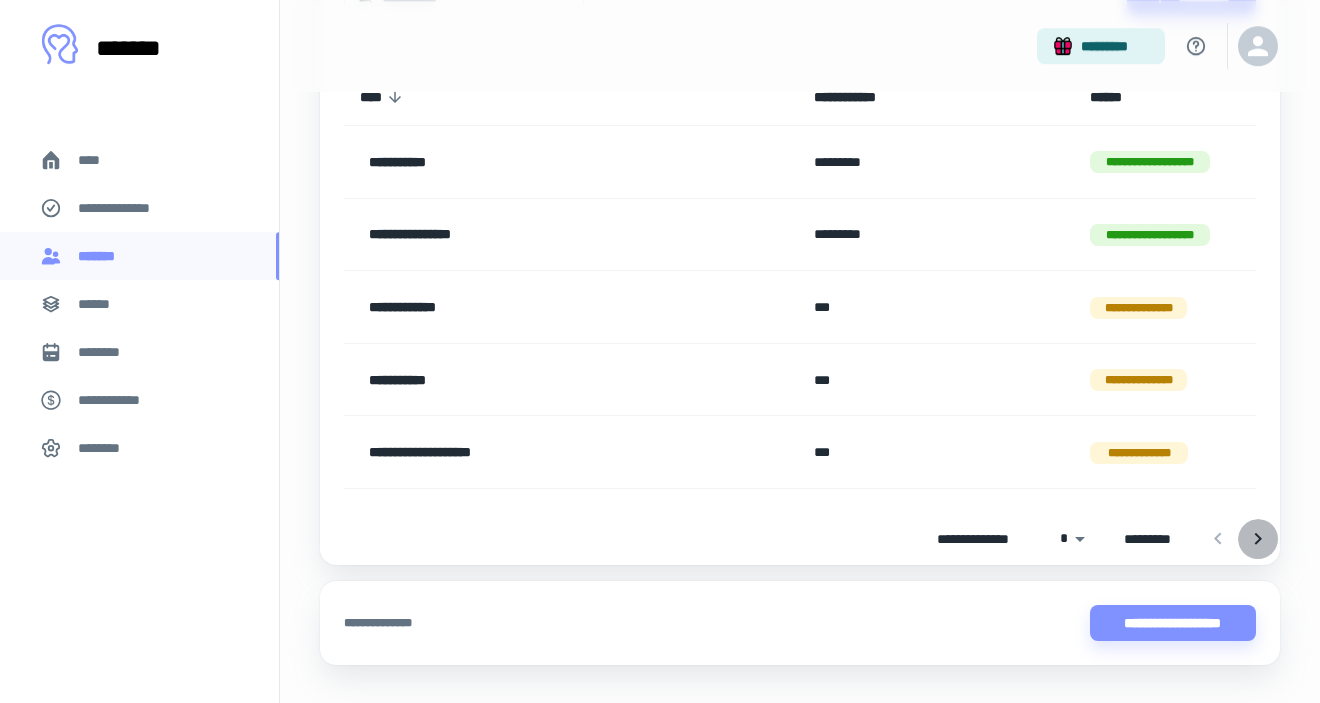 click 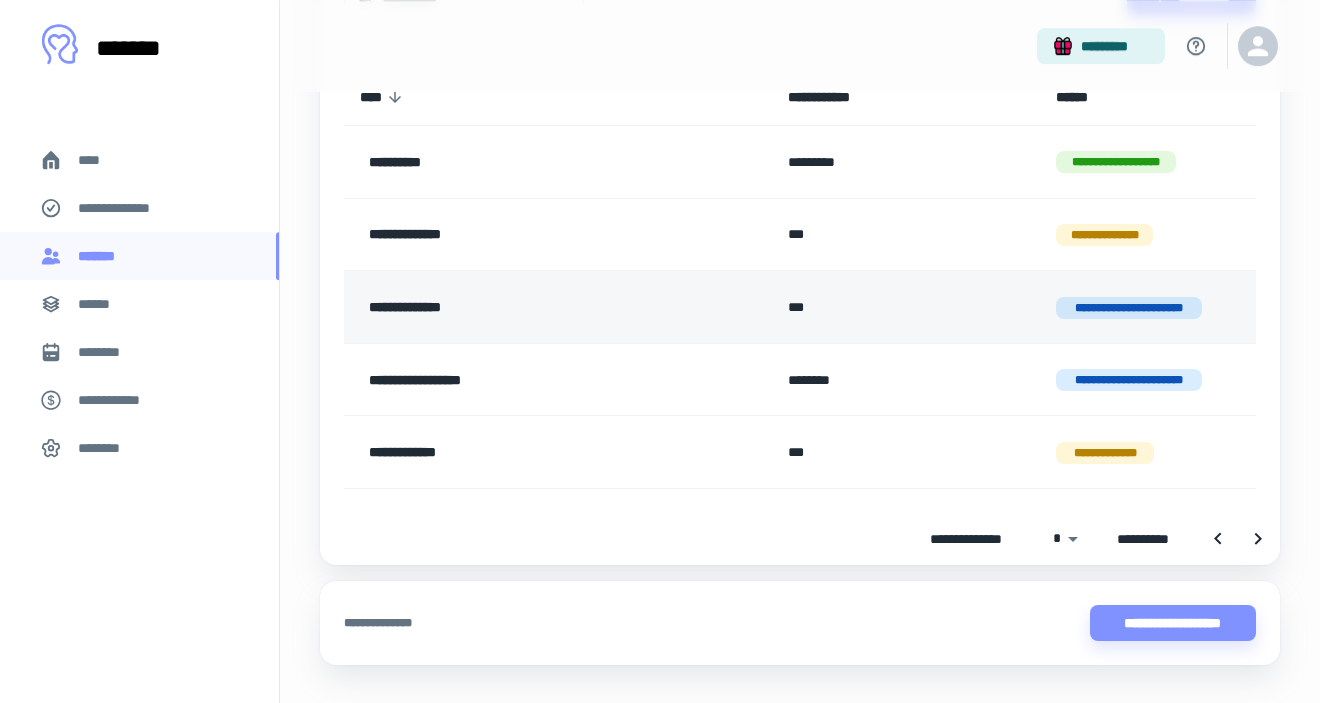 click on "**********" at bounding box center [520, 307] 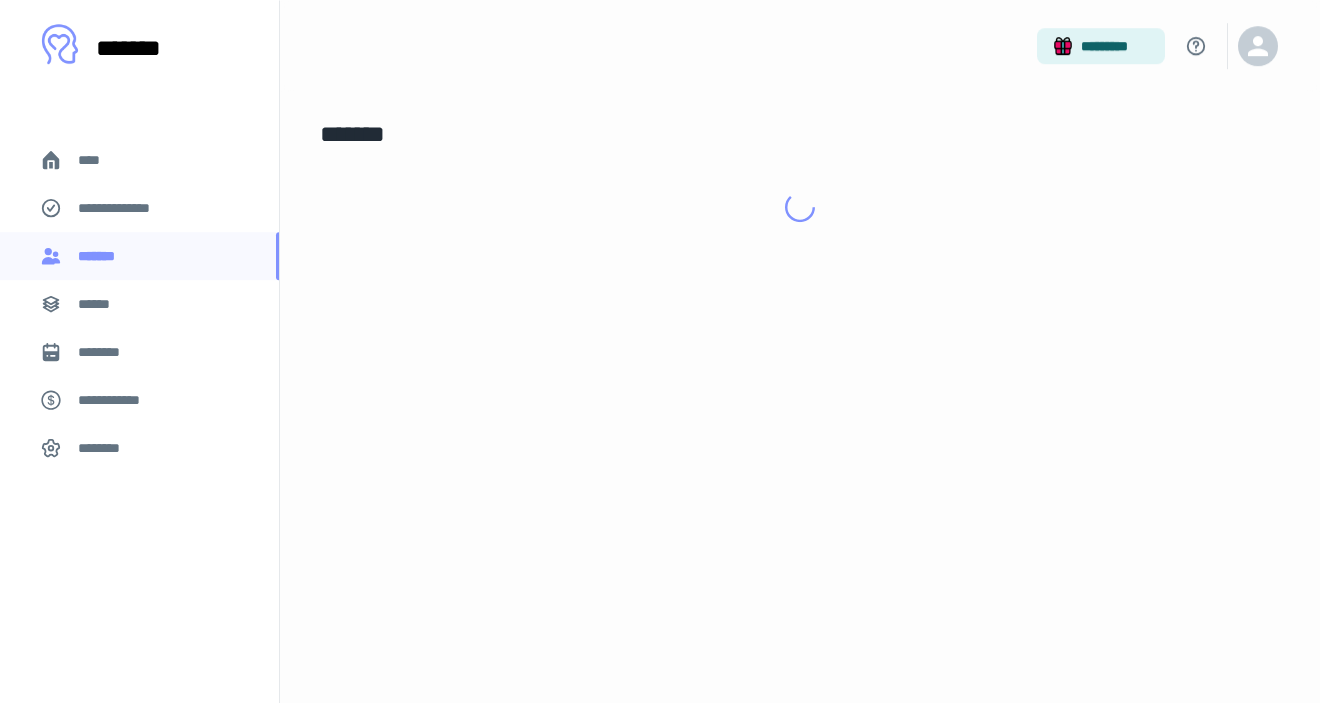 scroll, scrollTop: 0, scrollLeft: 0, axis: both 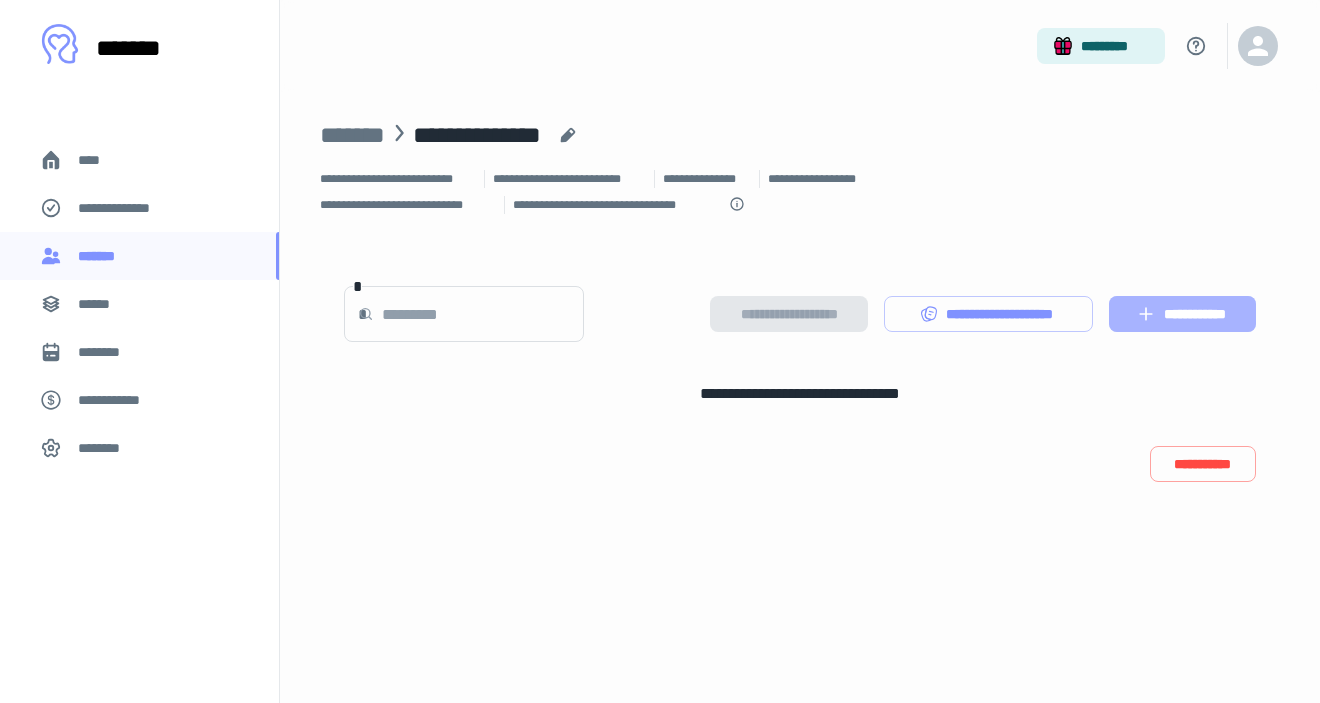 click on "**********" at bounding box center [1182, 314] 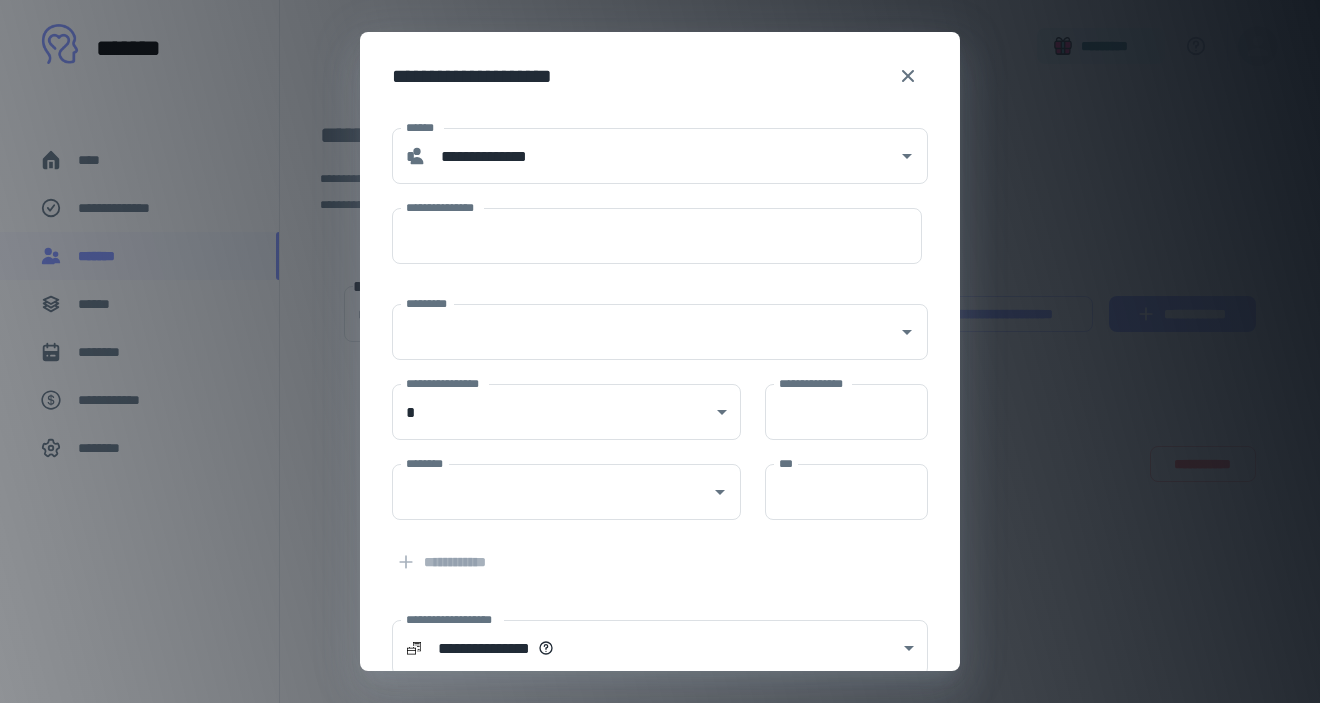 type on "**********" 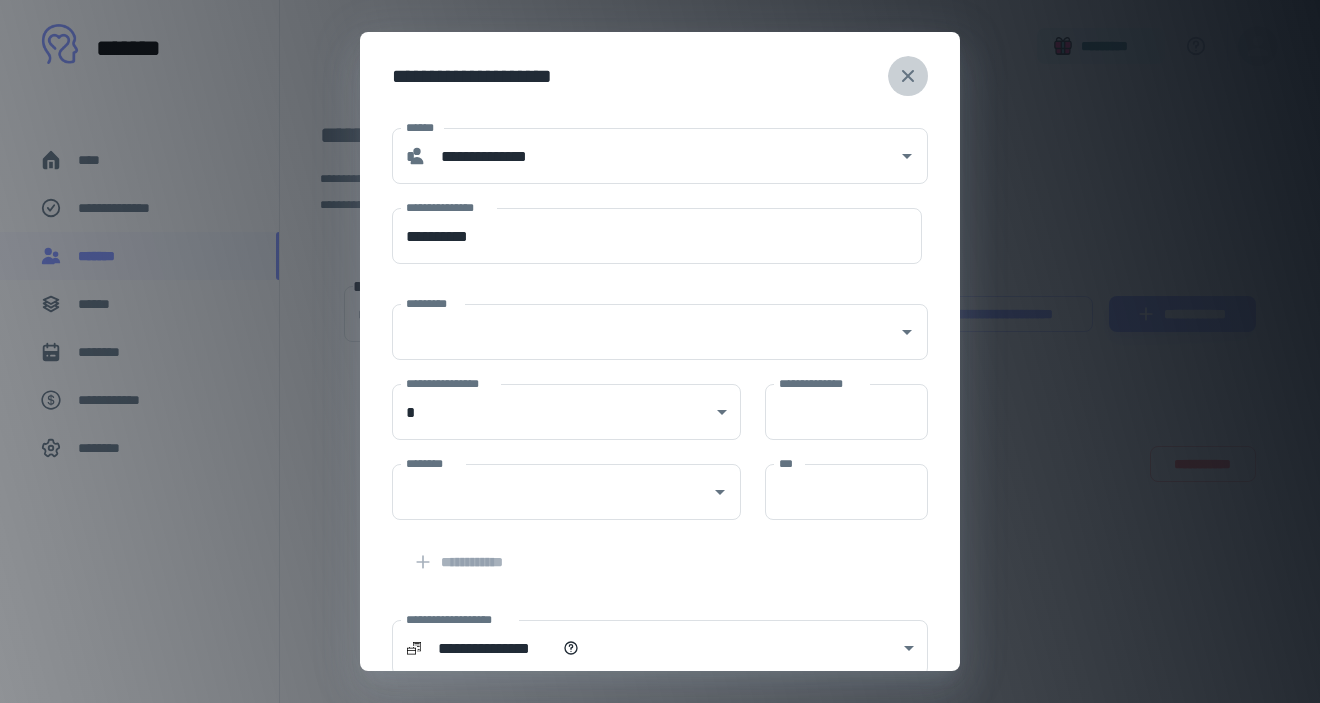 click 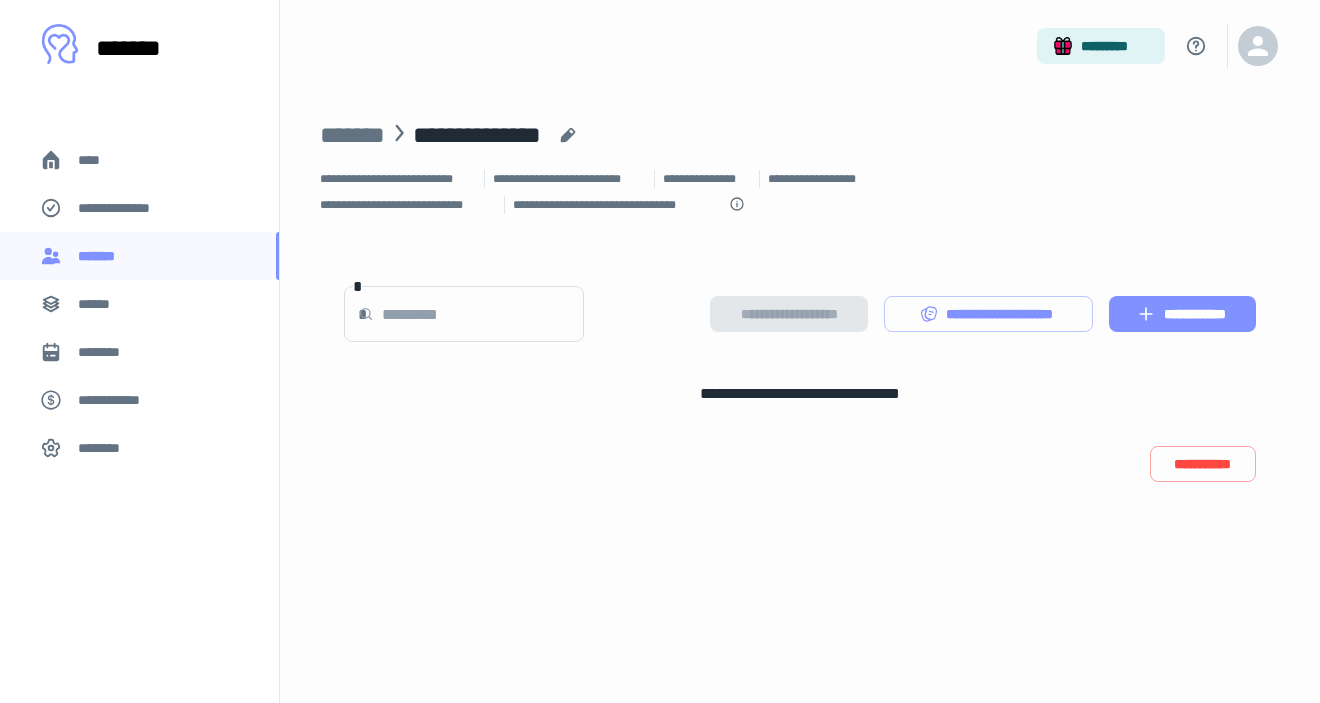 click on "**********" at bounding box center [1182, 314] 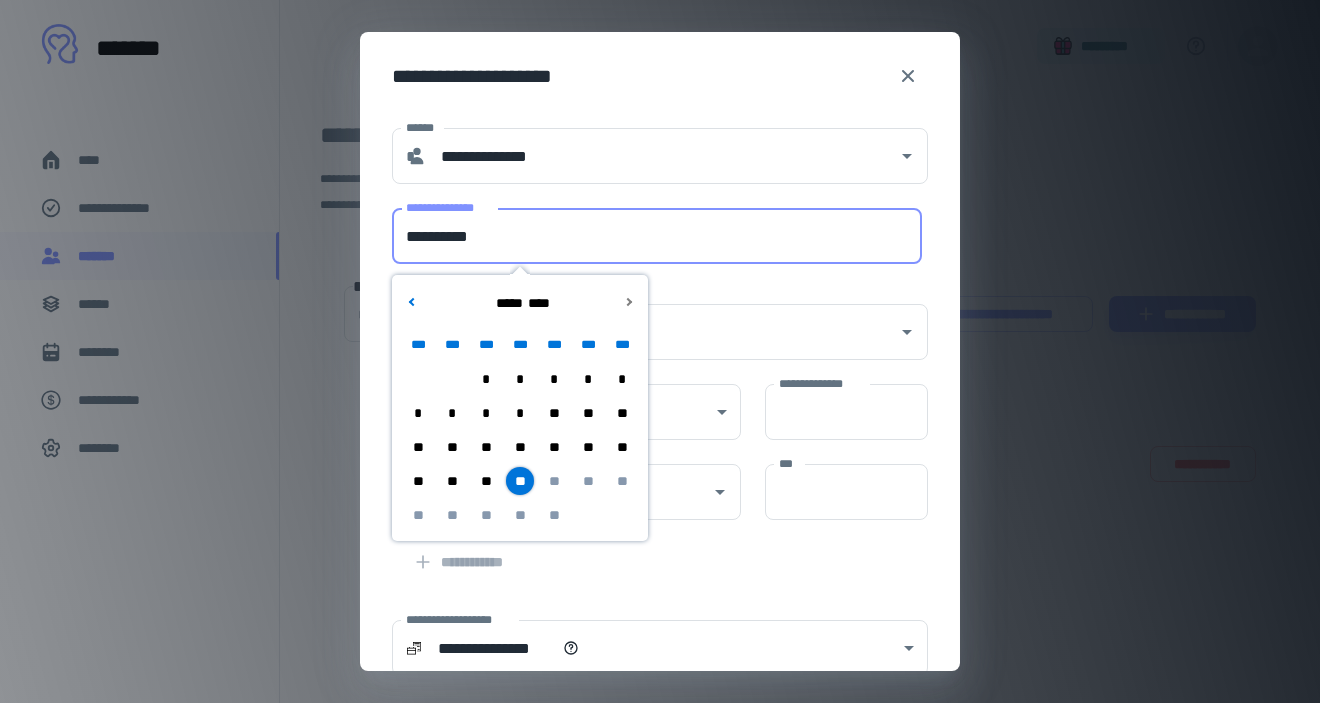 click on "**********" at bounding box center (657, 236) 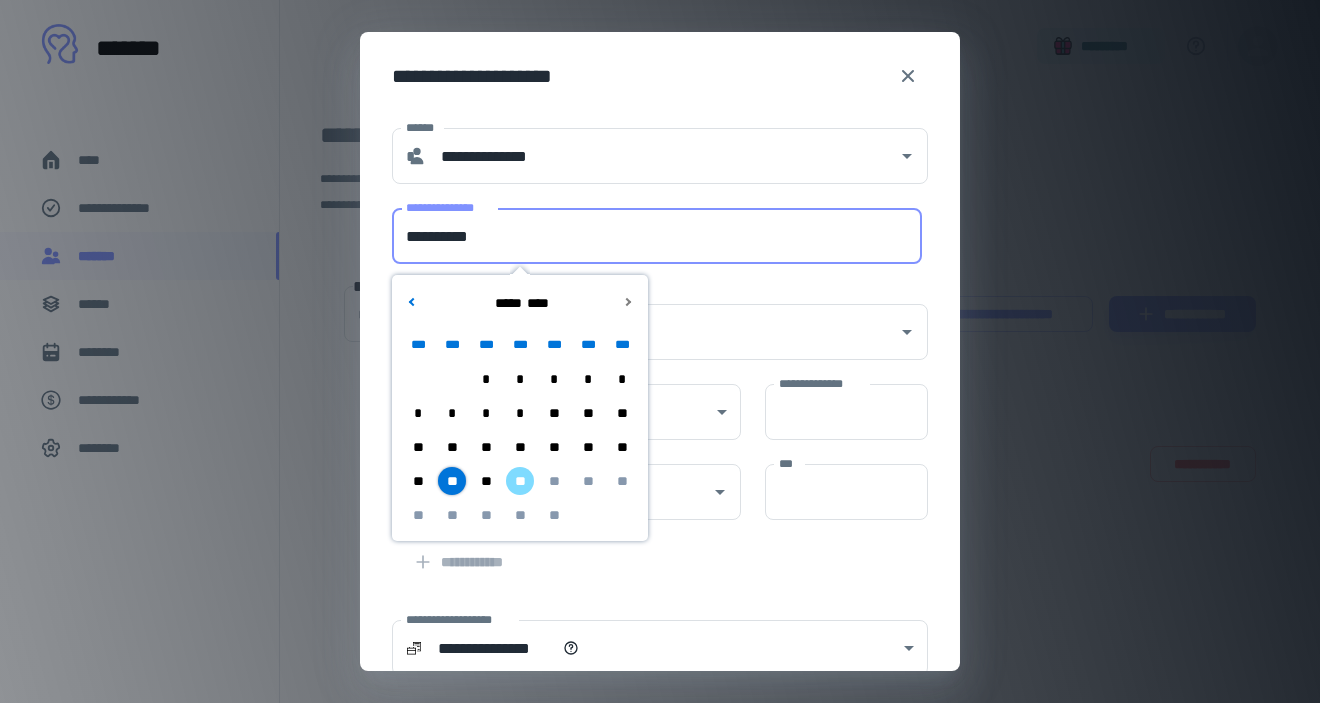 click on "**********" at bounding box center (657, 236) 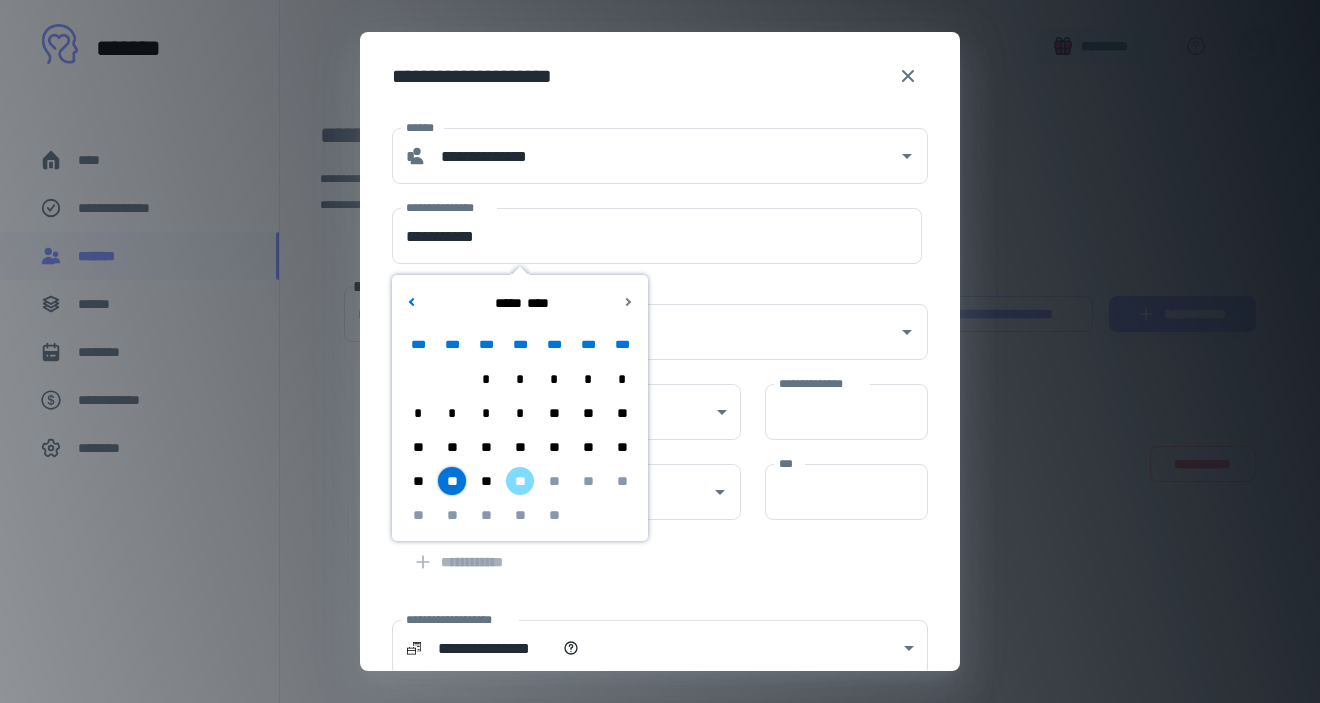 click on "**" at bounding box center [452, 447] 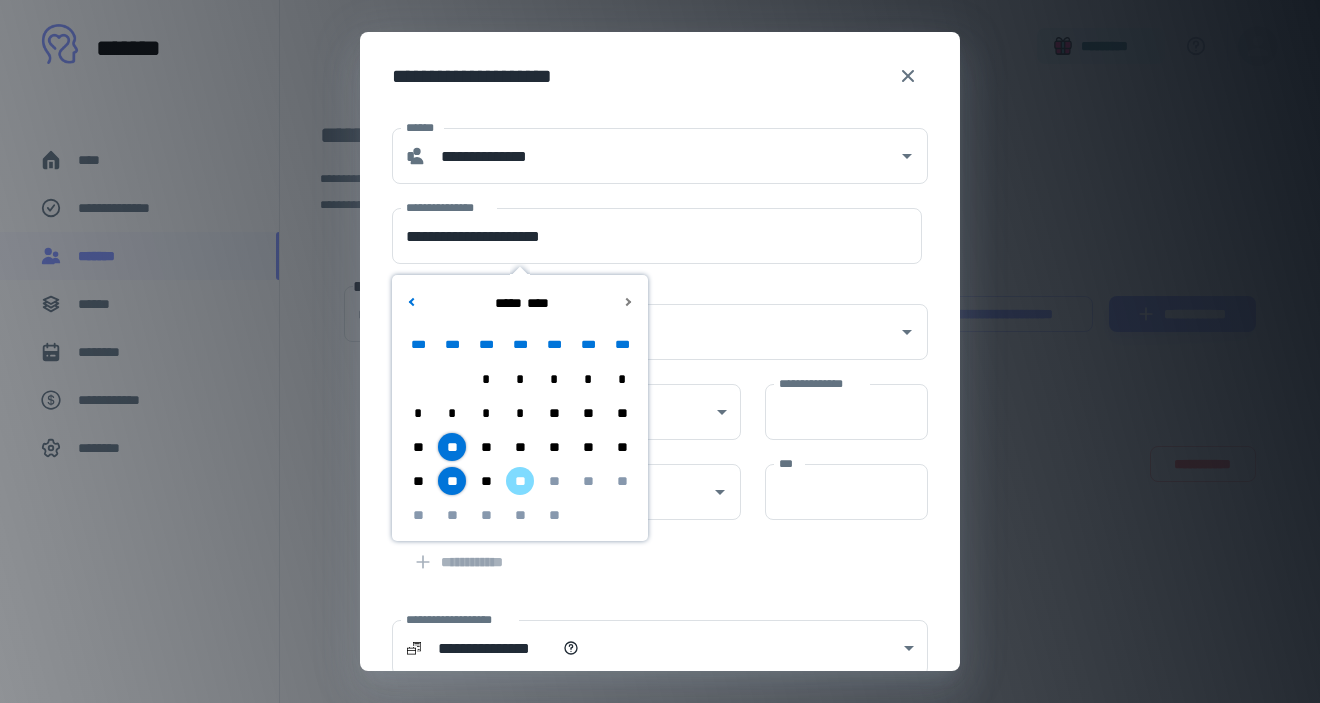 click on "*" at bounding box center [452, 413] 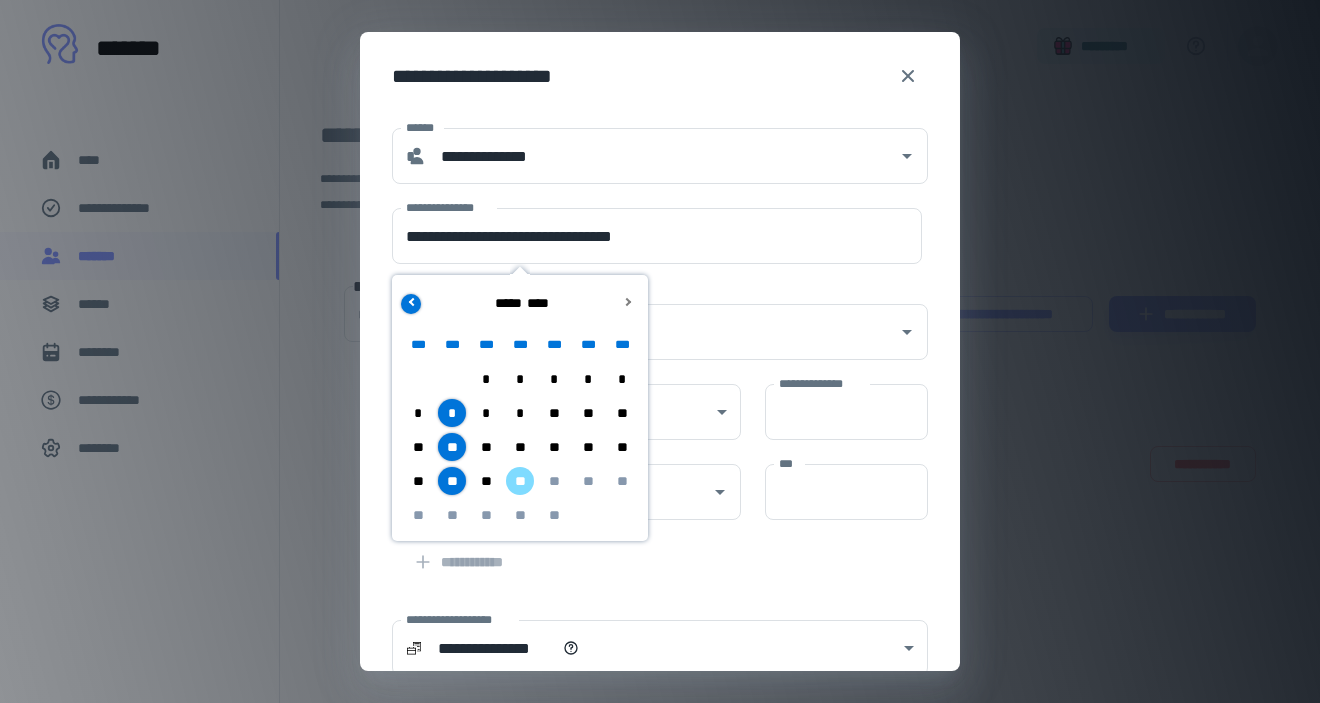click at bounding box center (411, 304) 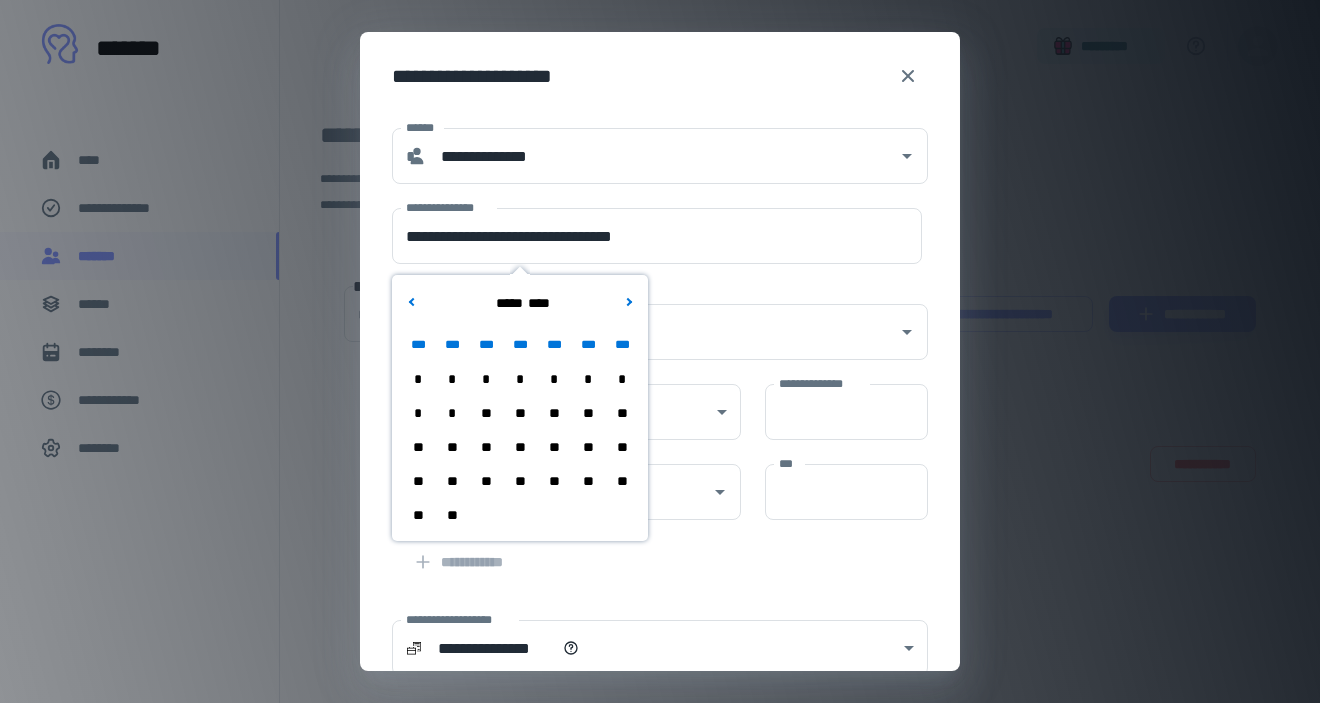 click on "**" at bounding box center [418, 515] 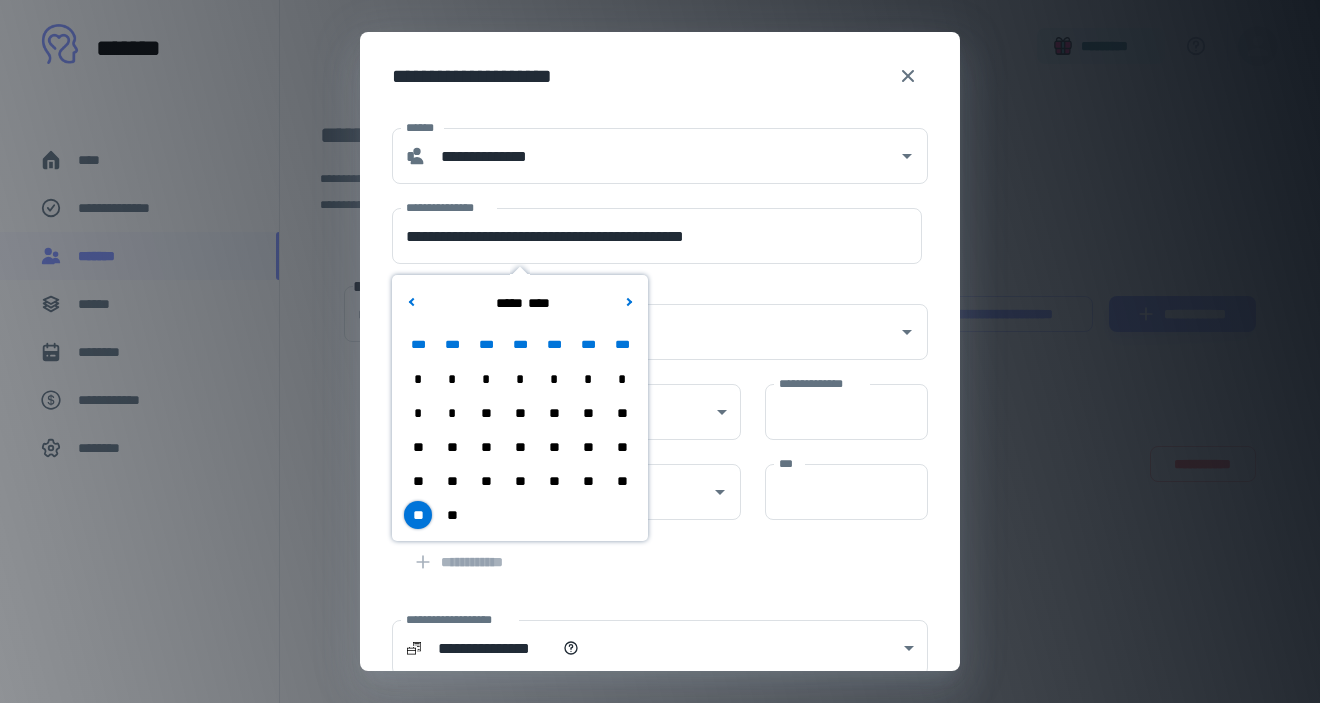 click on "**" at bounding box center [486, 447] 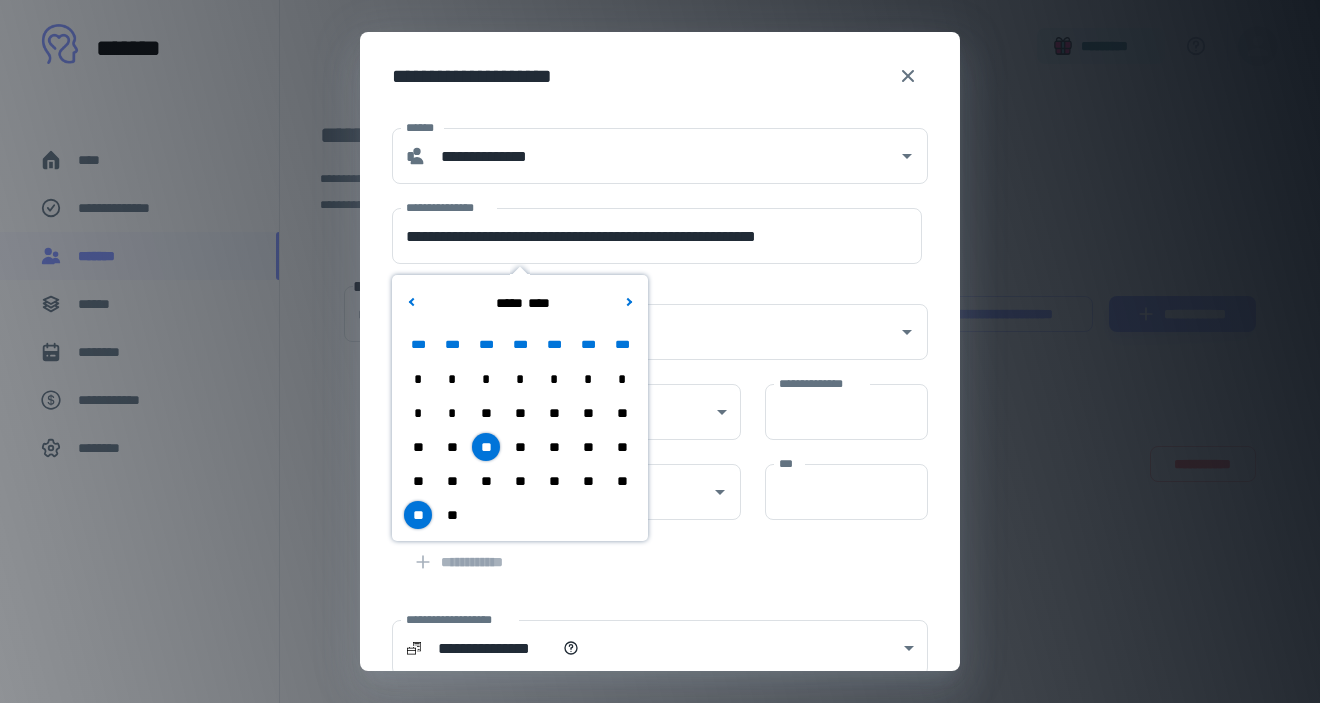 click on "*" at bounding box center (486, 379) 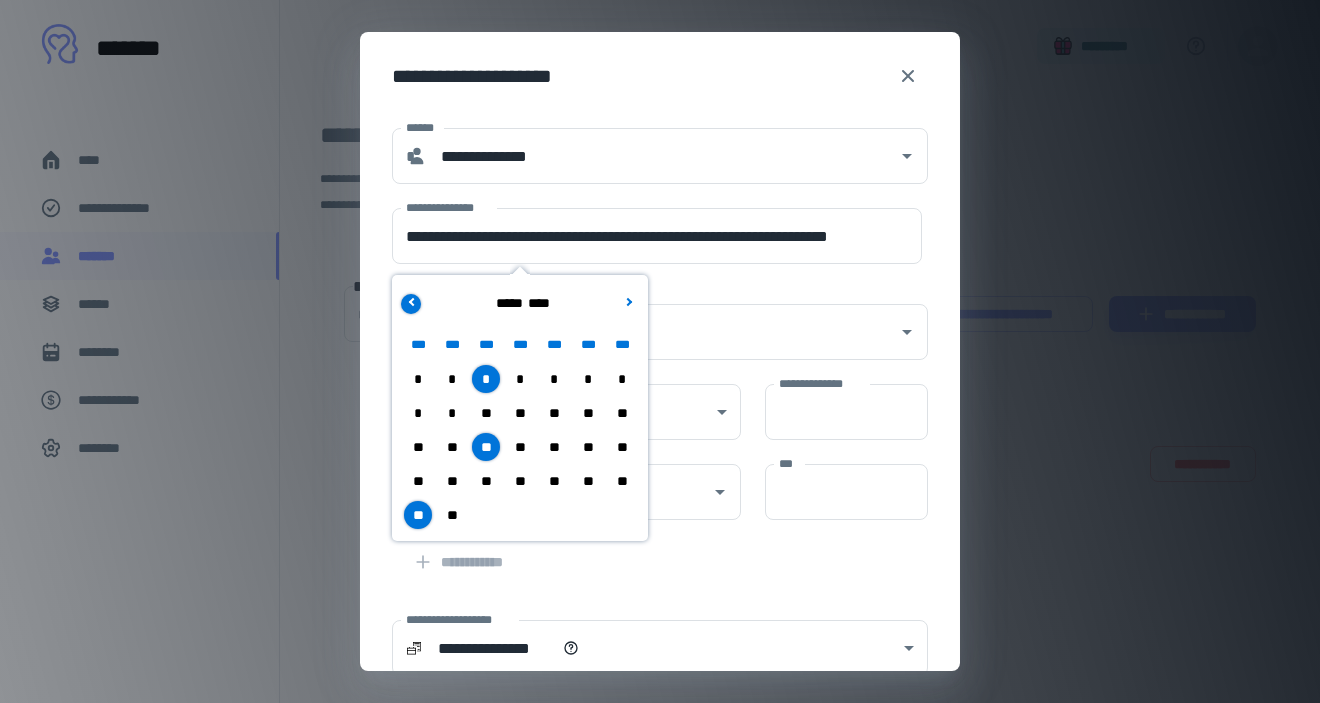 click at bounding box center [411, 304] 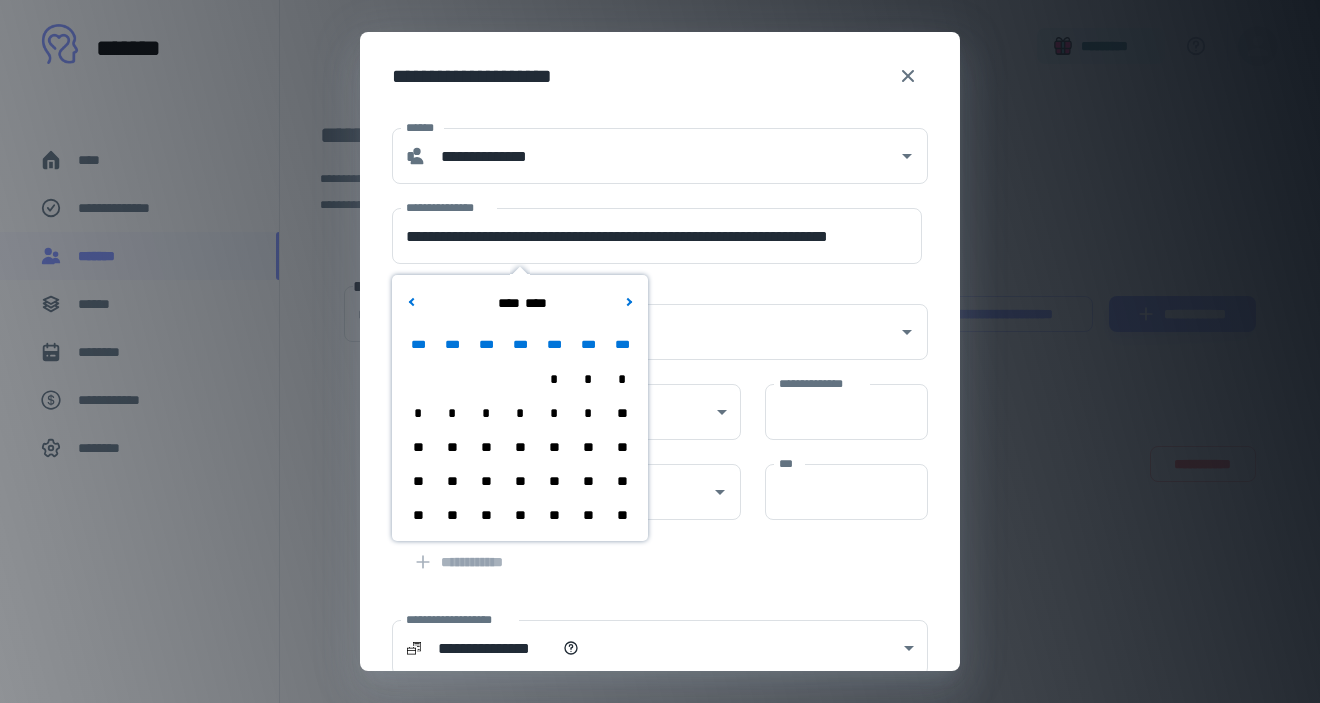 click on "**" at bounding box center [452, 481] 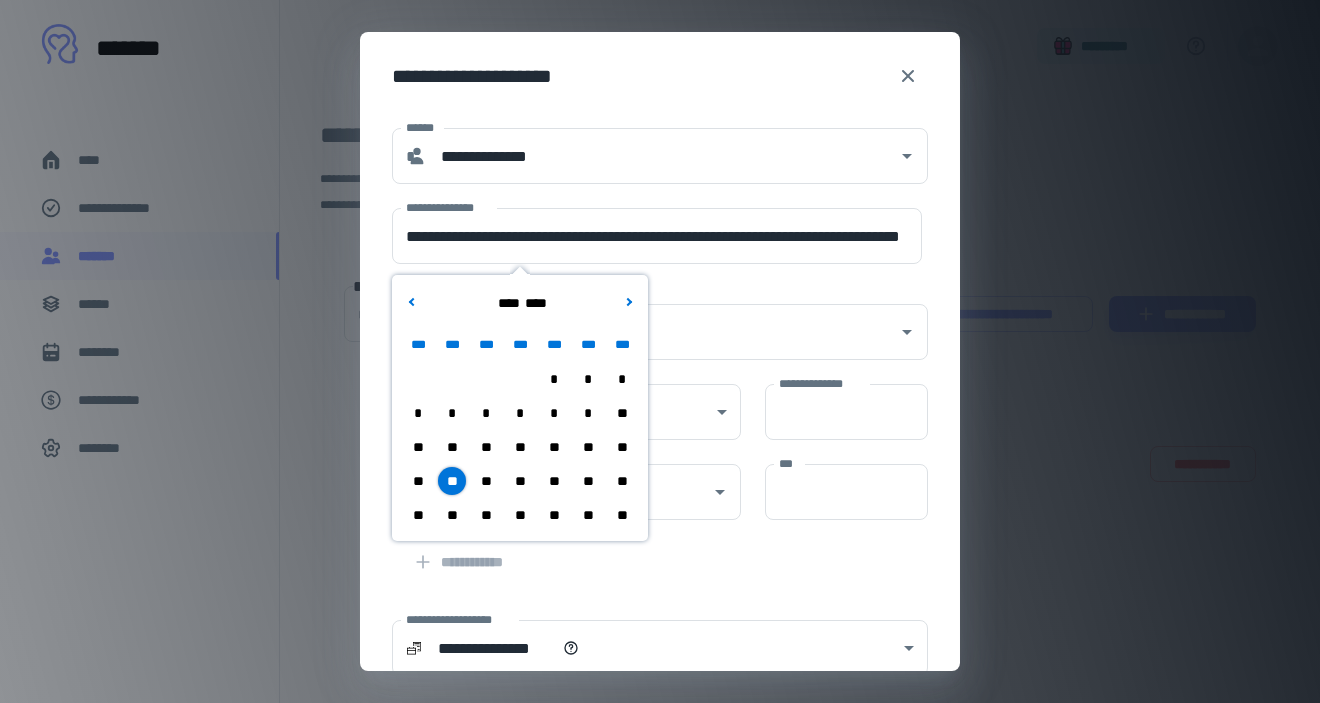 click on "**" at bounding box center (452, 447) 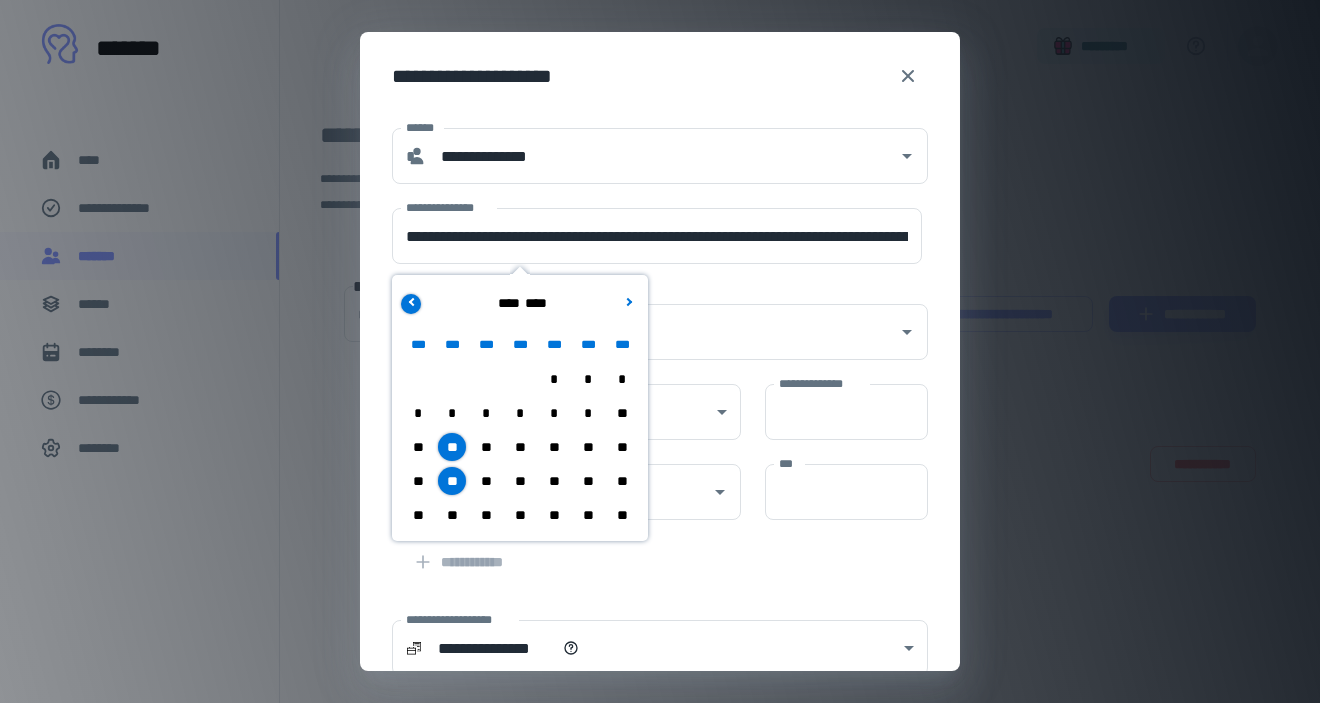 click at bounding box center (411, 304) 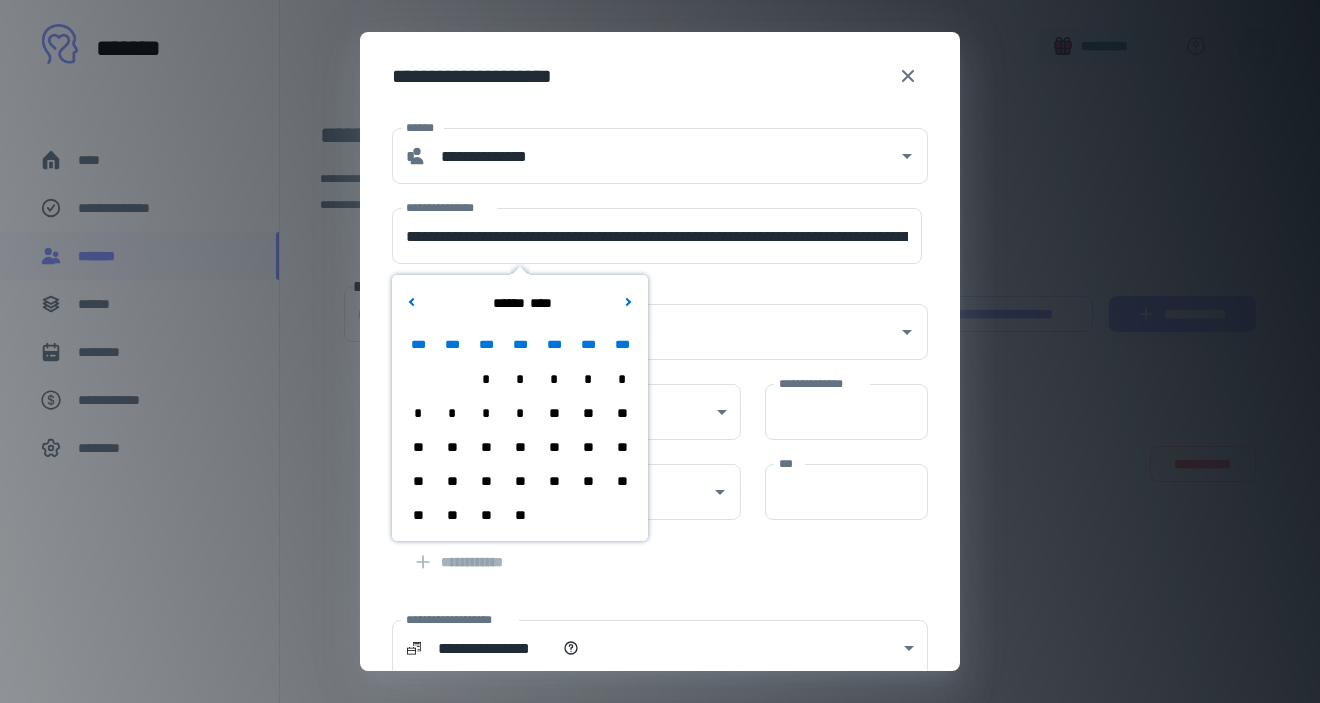 click on "**" at bounding box center (452, 515) 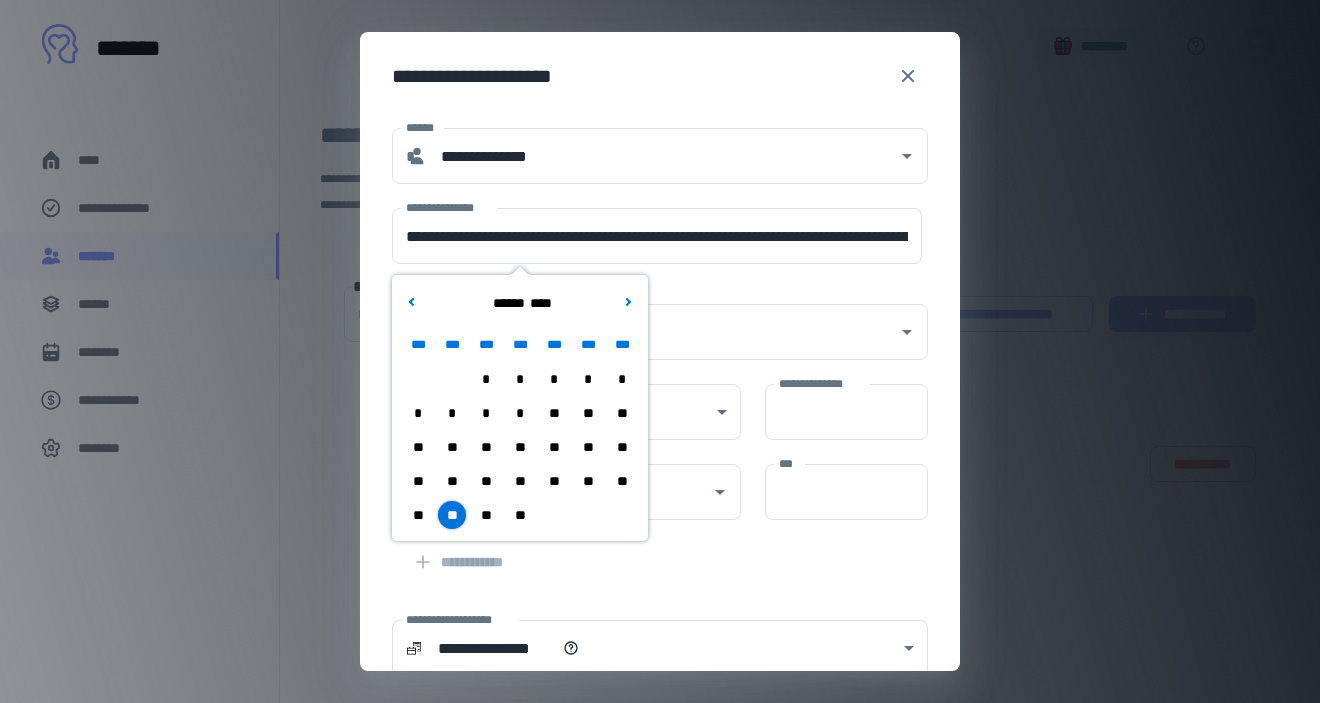 click on "**" at bounding box center (452, 481) 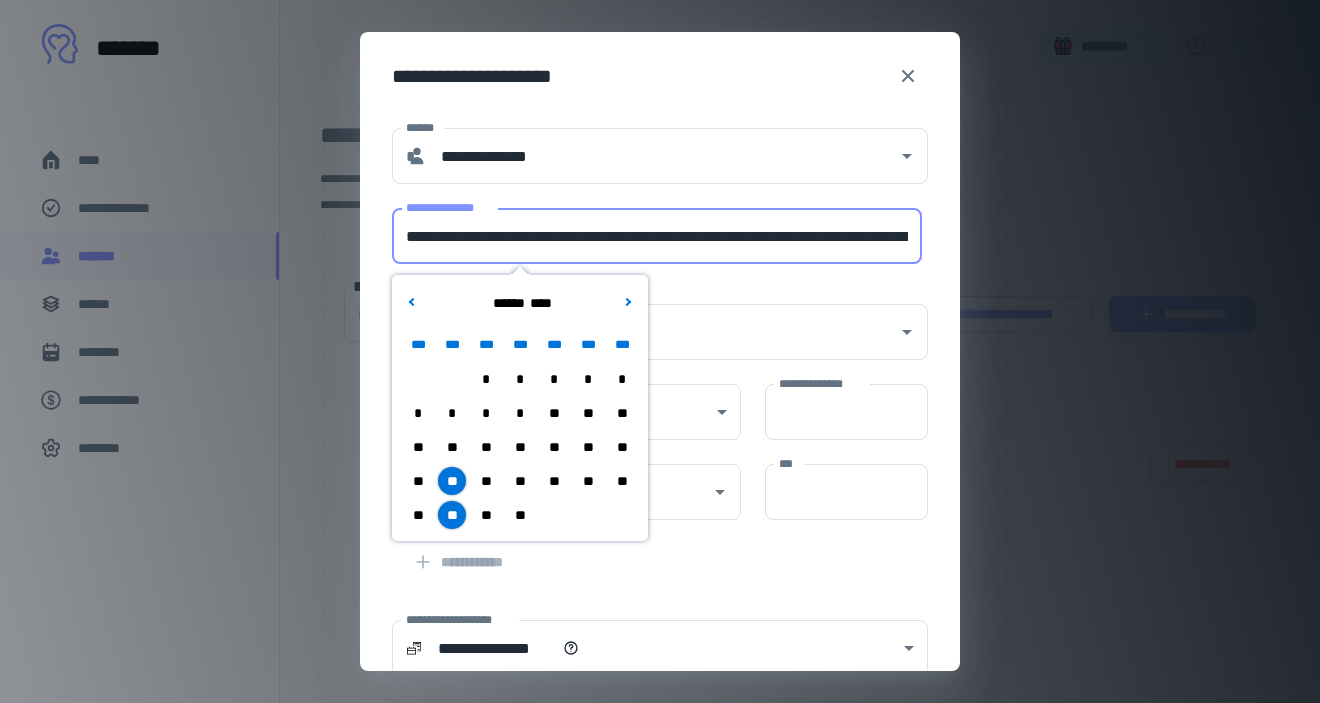 click on "**********" at bounding box center [657, 236] 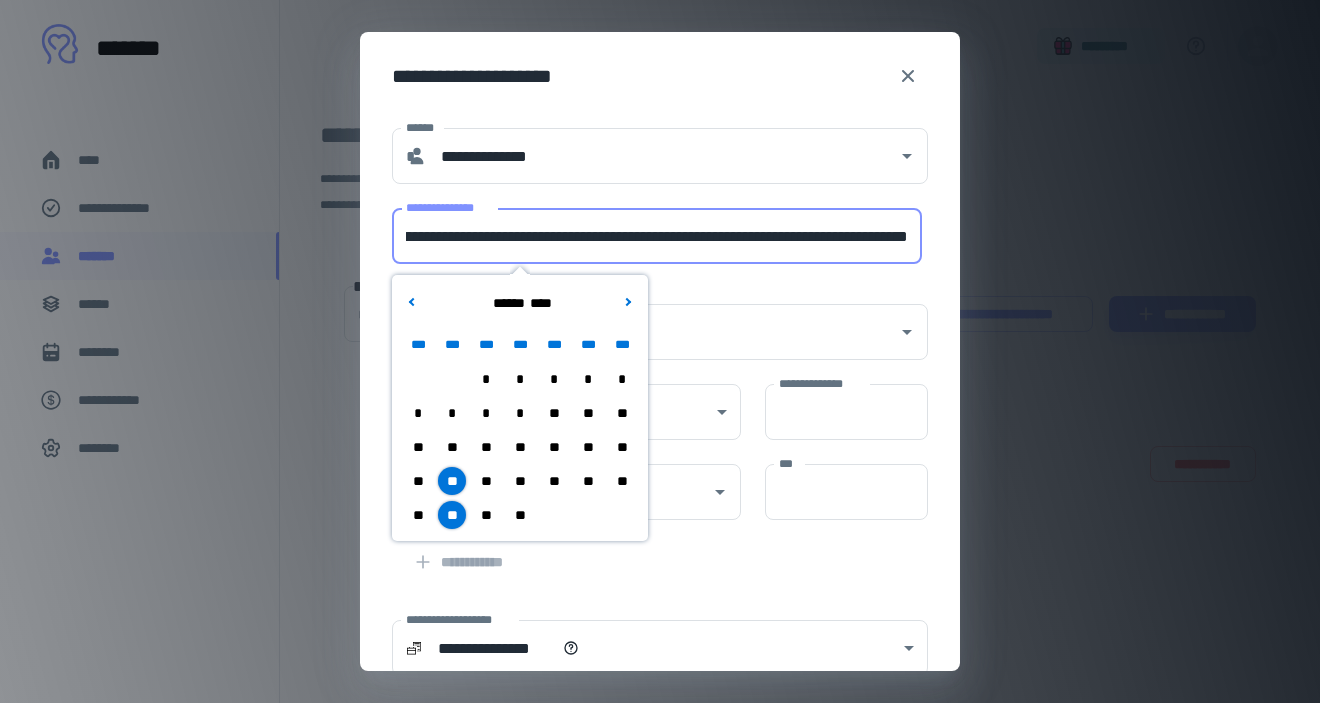 scroll, scrollTop: 0, scrollLeft: 442, axis: horizontal 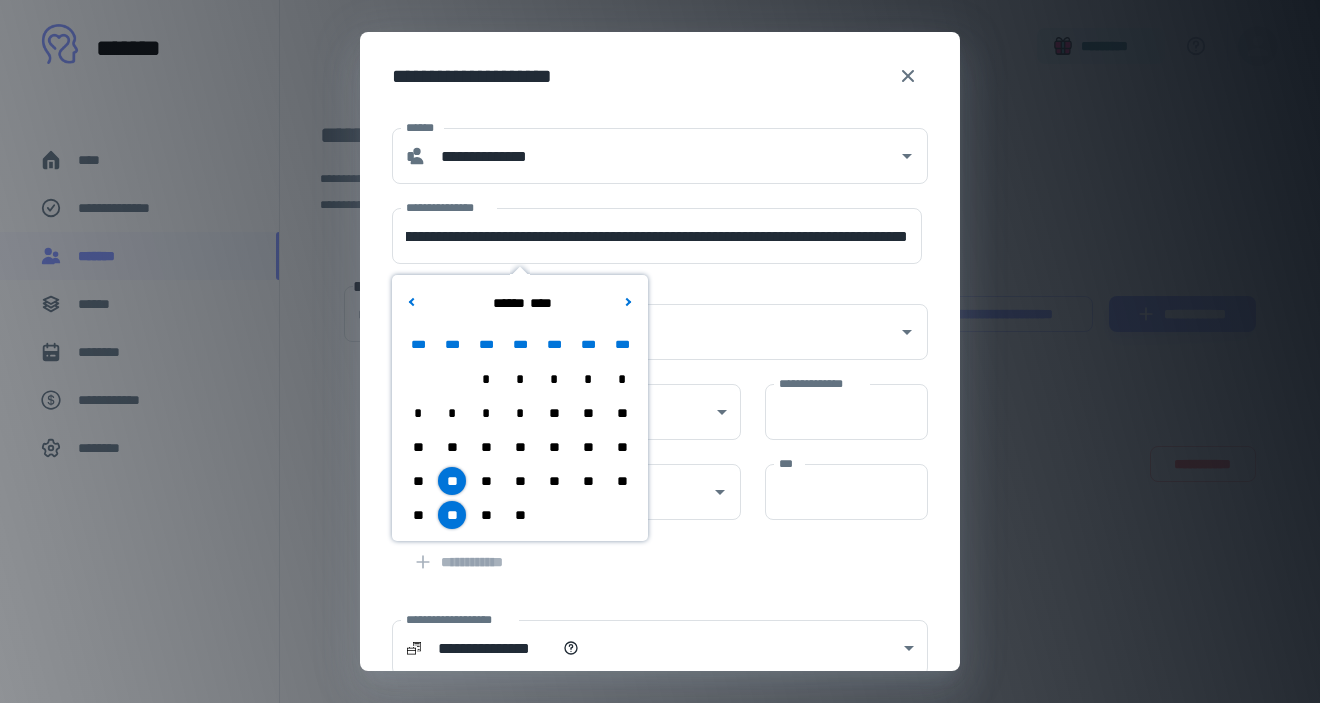 click on "********* *********" at bounding box center (648, 320) 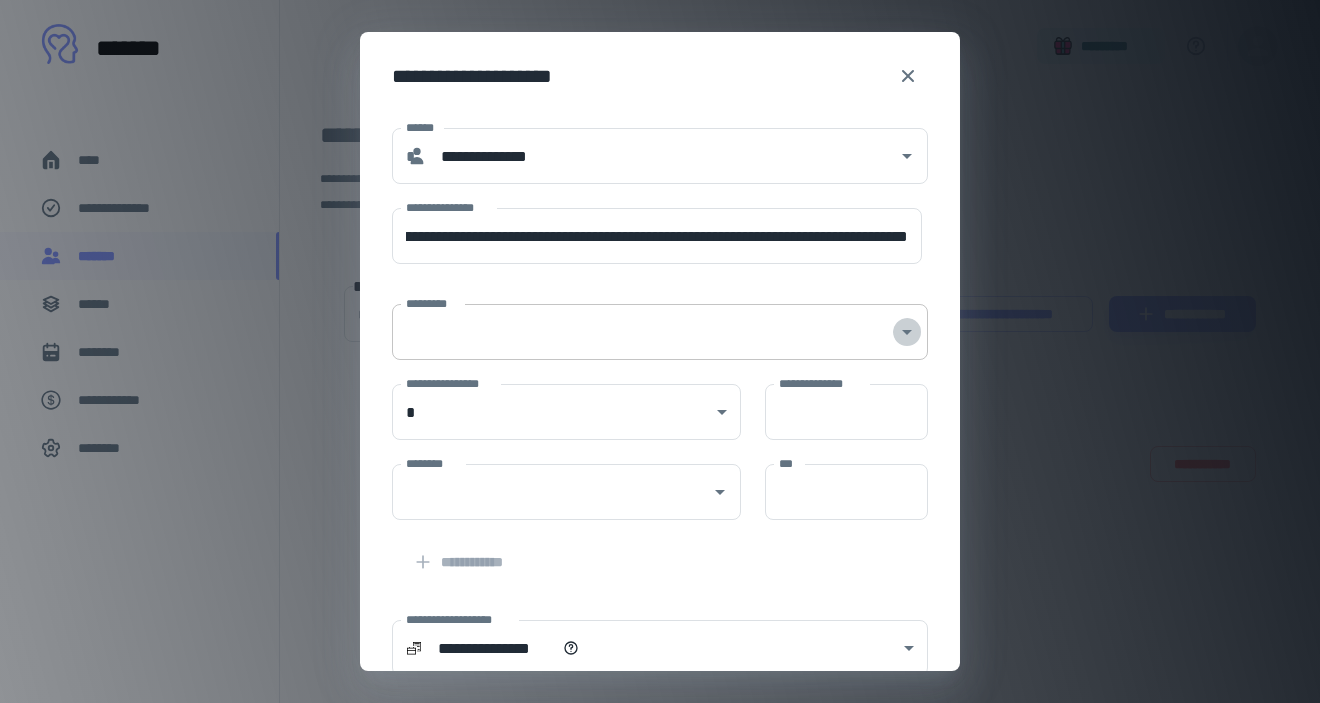 click 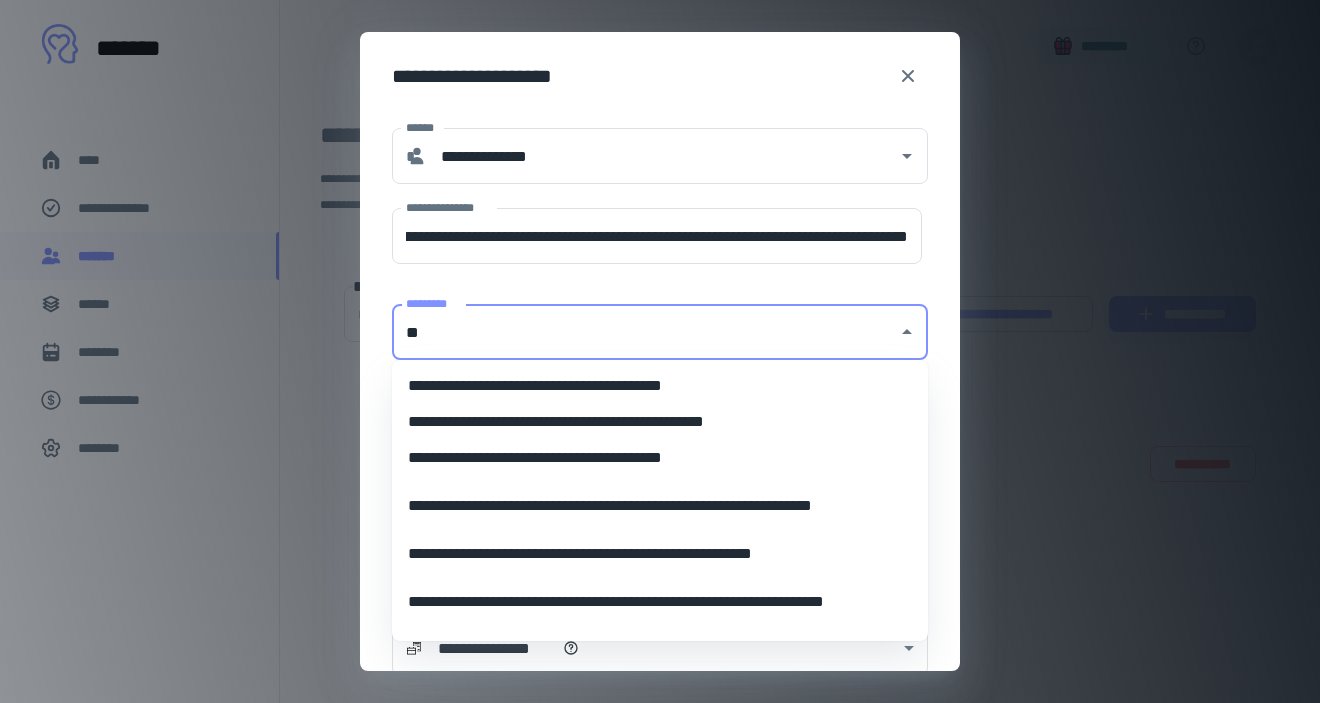 click on "**********" at bounding box center (660, 386) 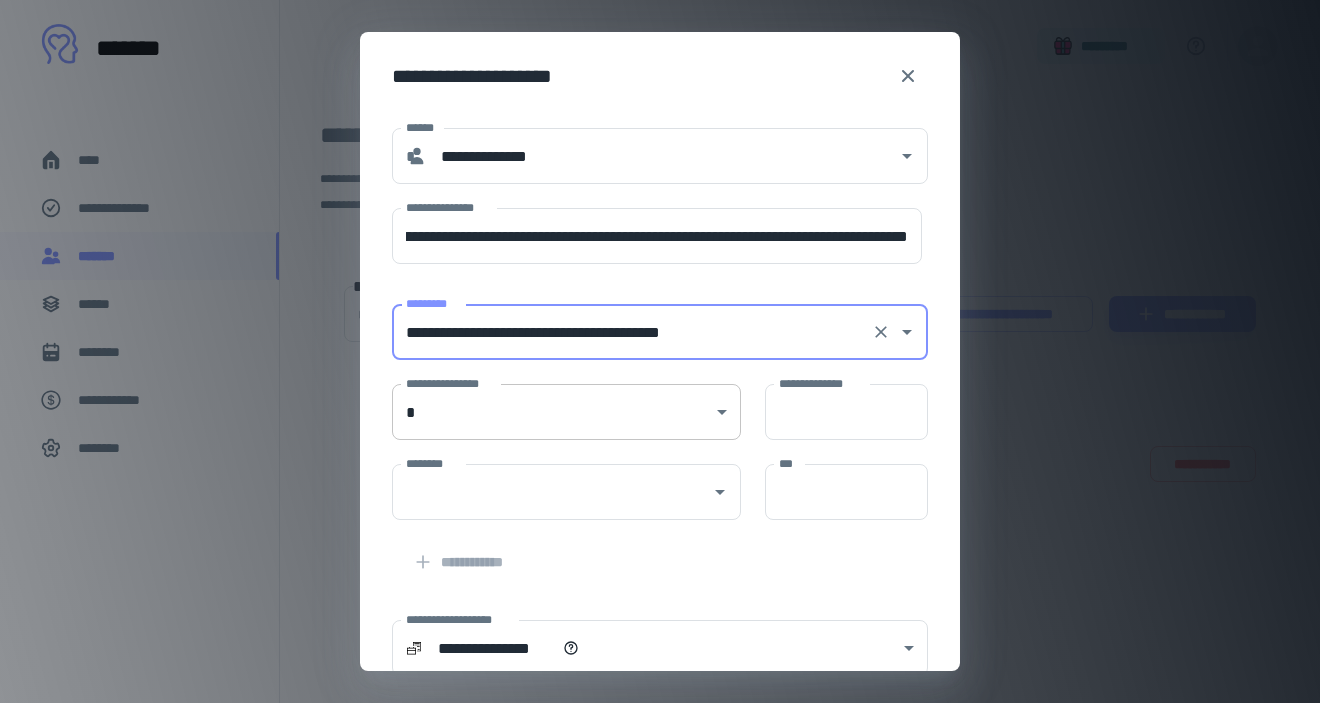 type on "**********" 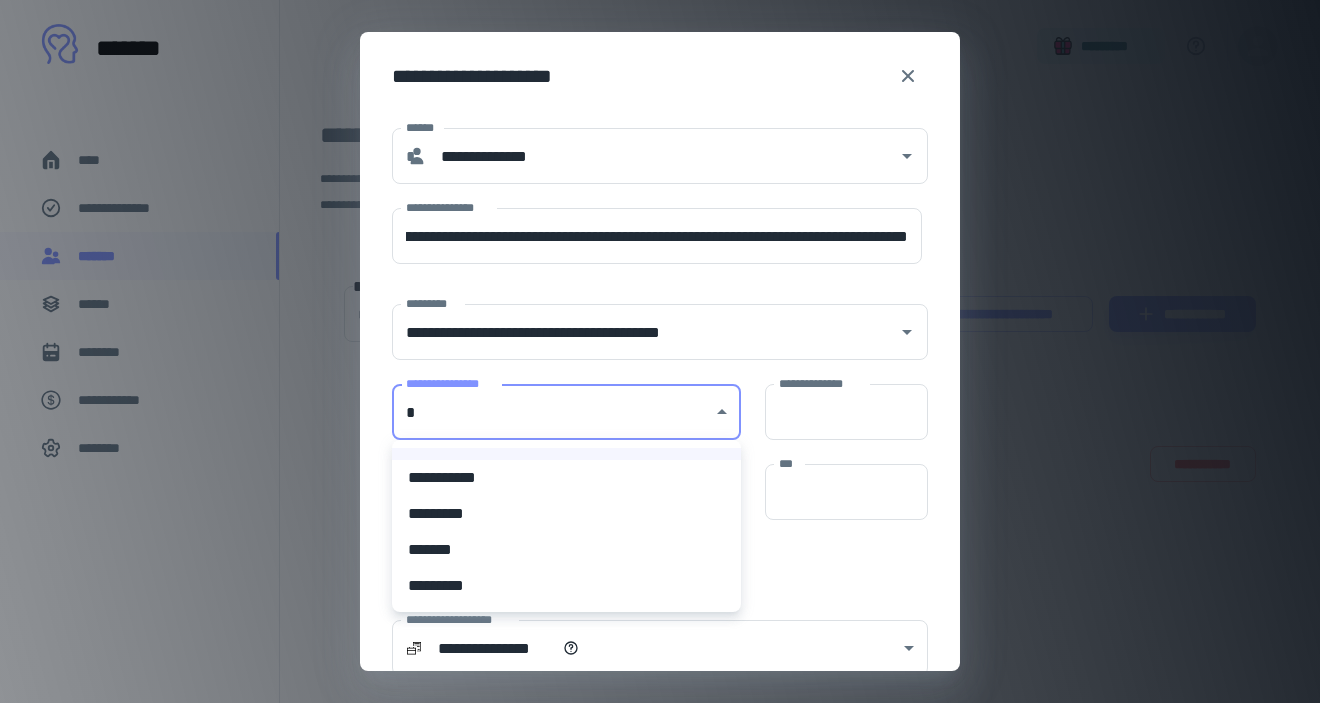 click on "**********" at bounding box center [660, 351] 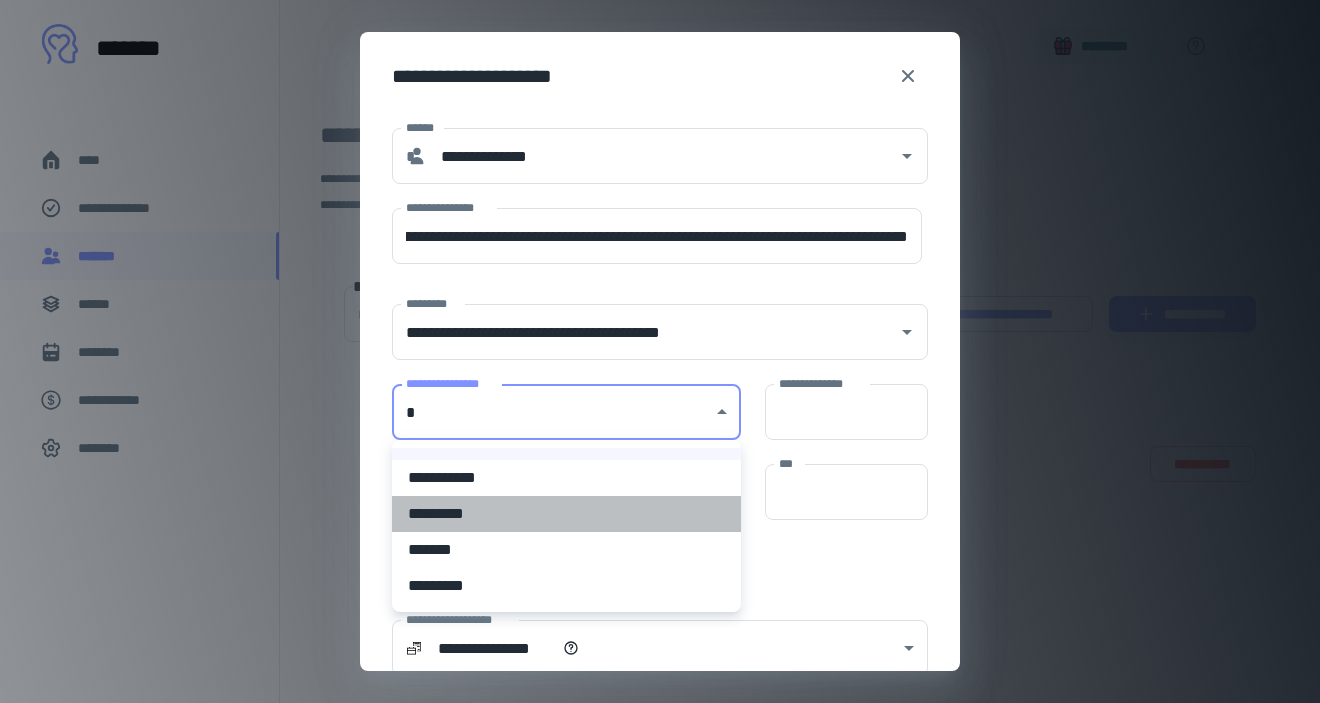 click on "*********" at bounding box center (566, 514) 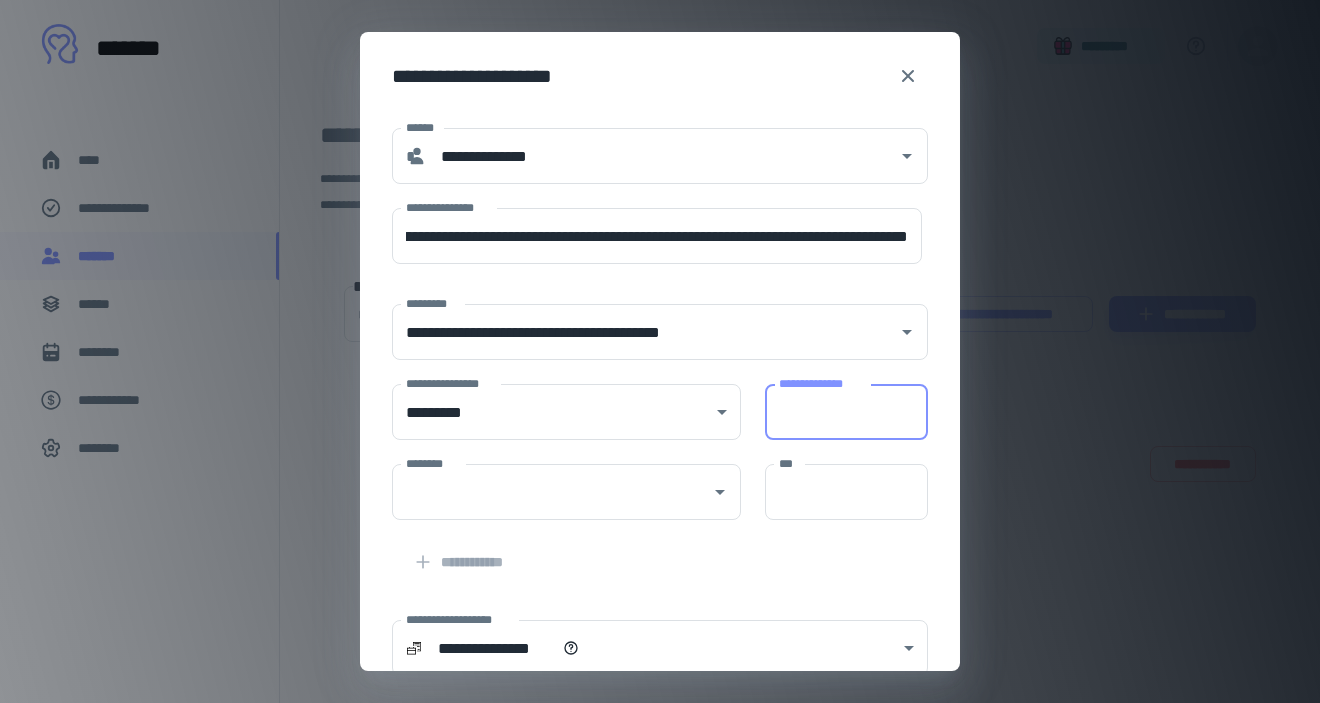 click on "**********" at bounding box center [846, 412] 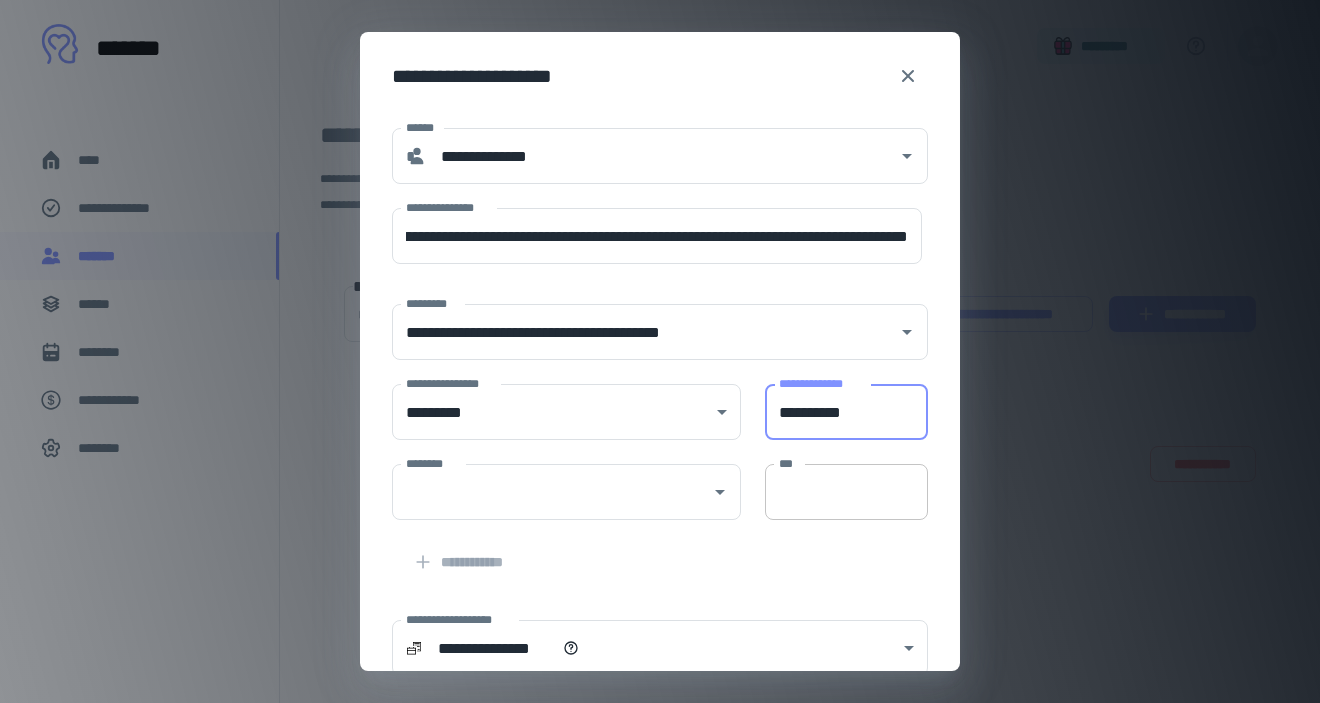 type on "**********" 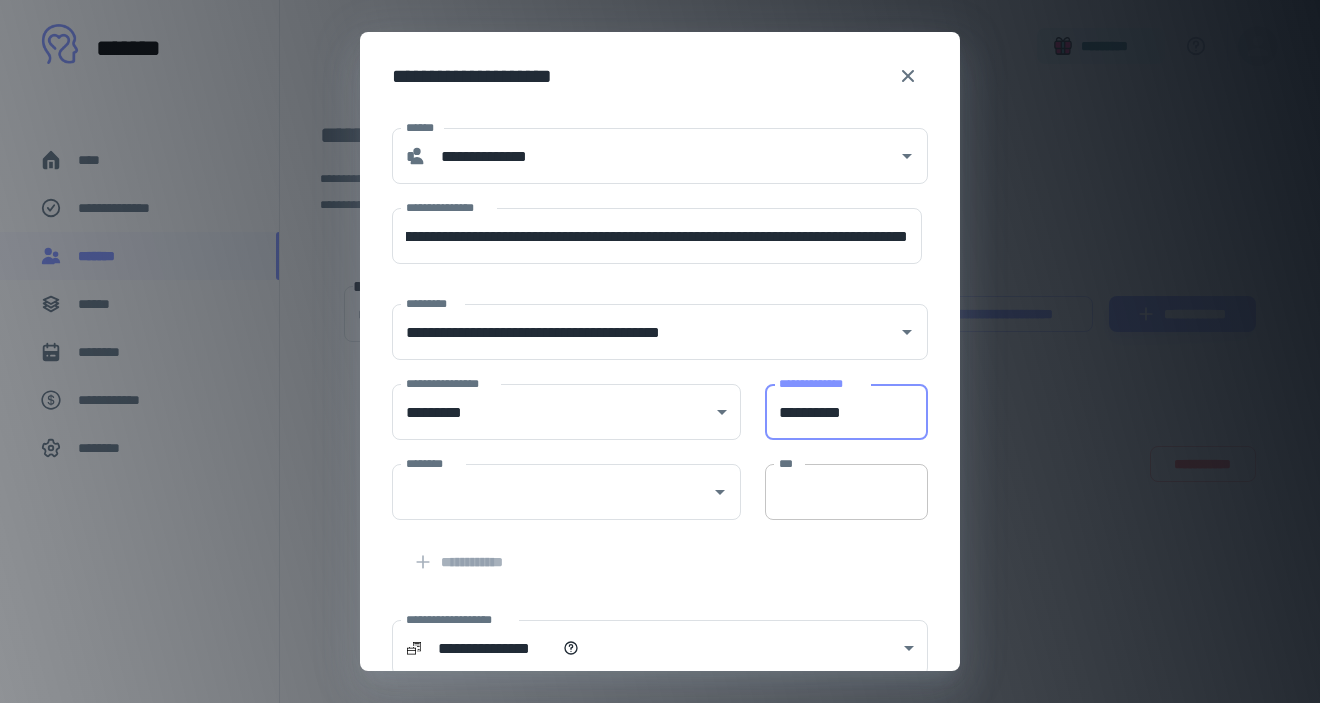 click on "***" at bounding box center [846, 492] 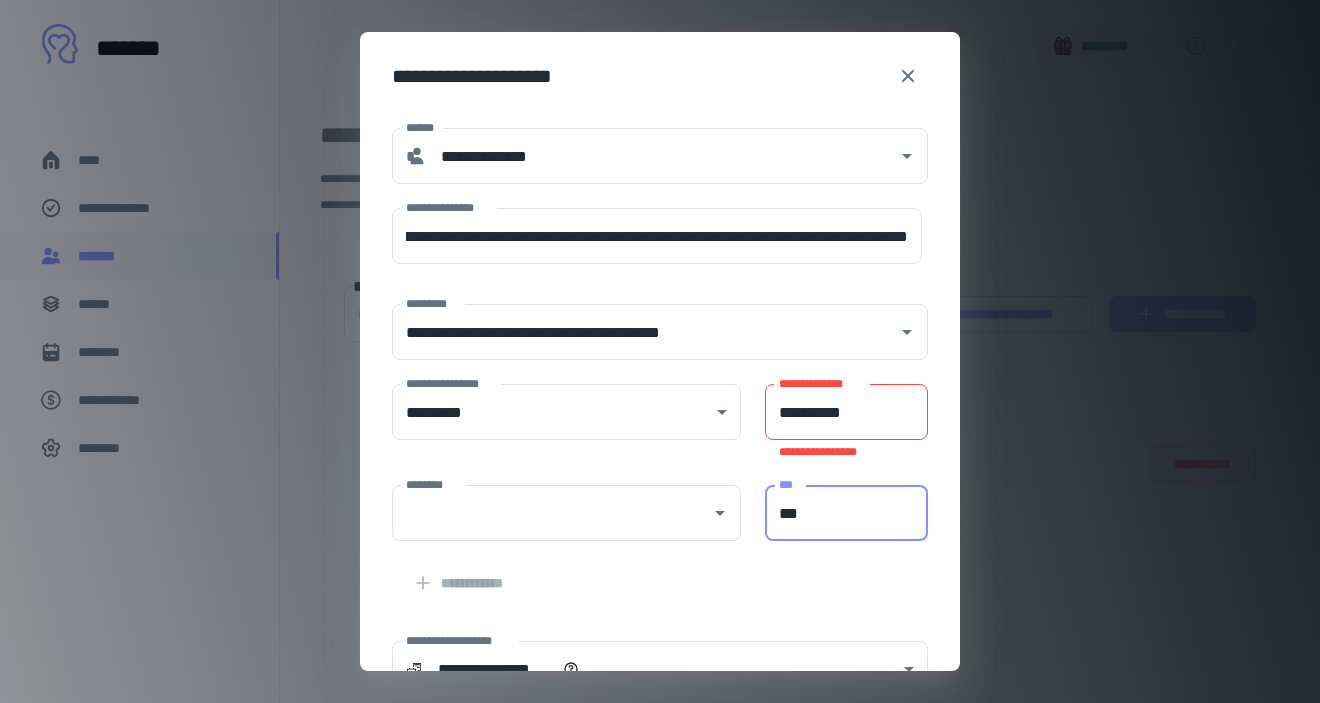 type on "***" 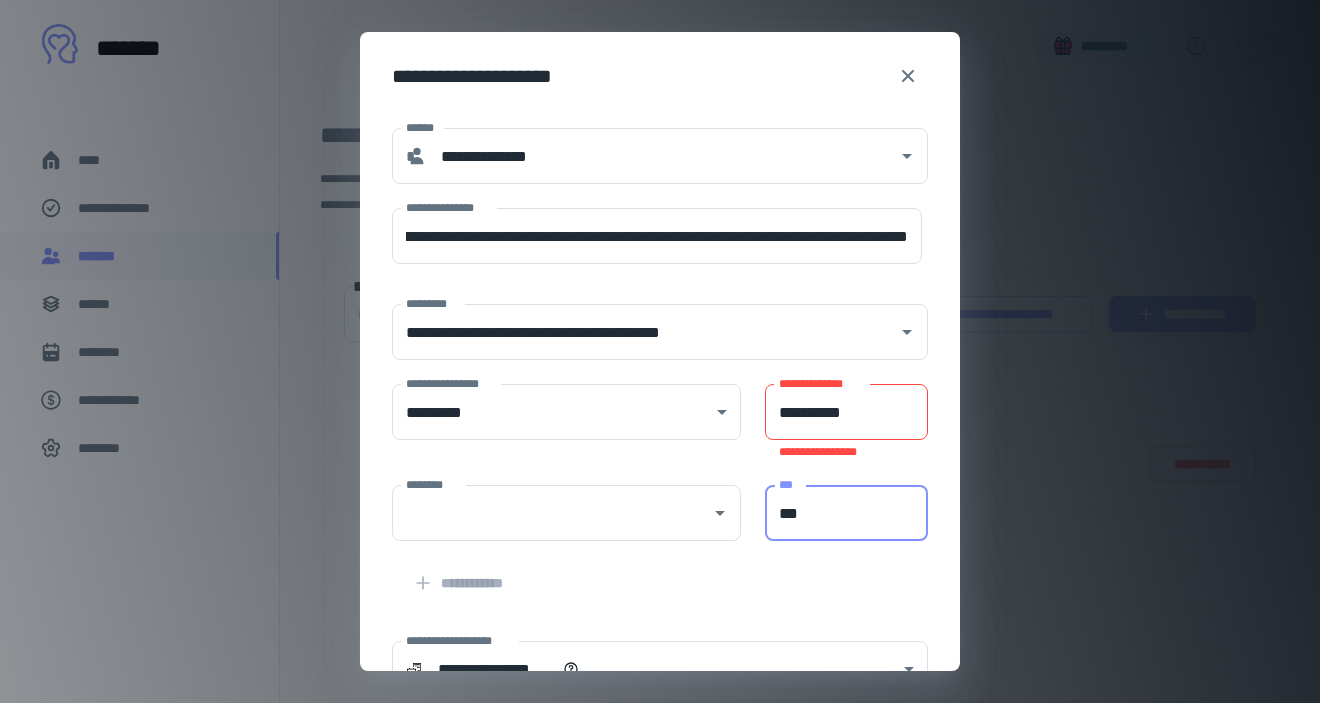 click on "**********" at bounding box center [846, 412] 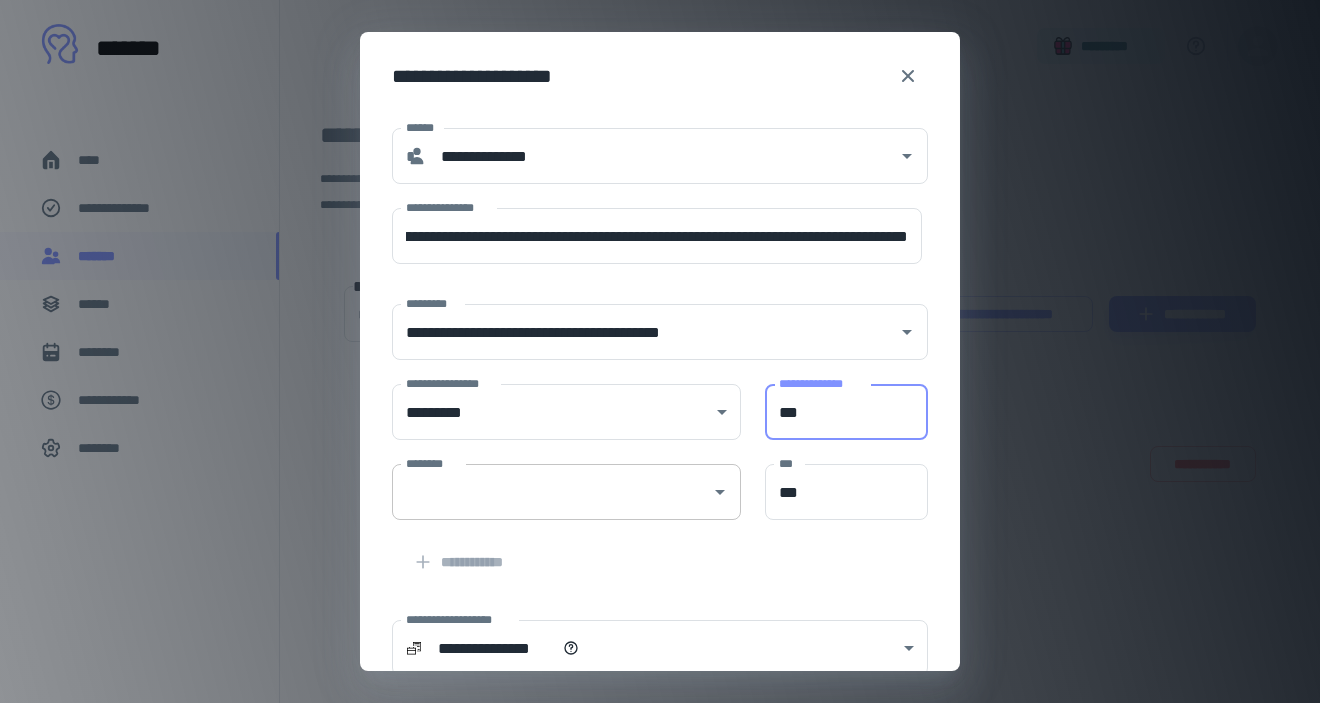type on "**" 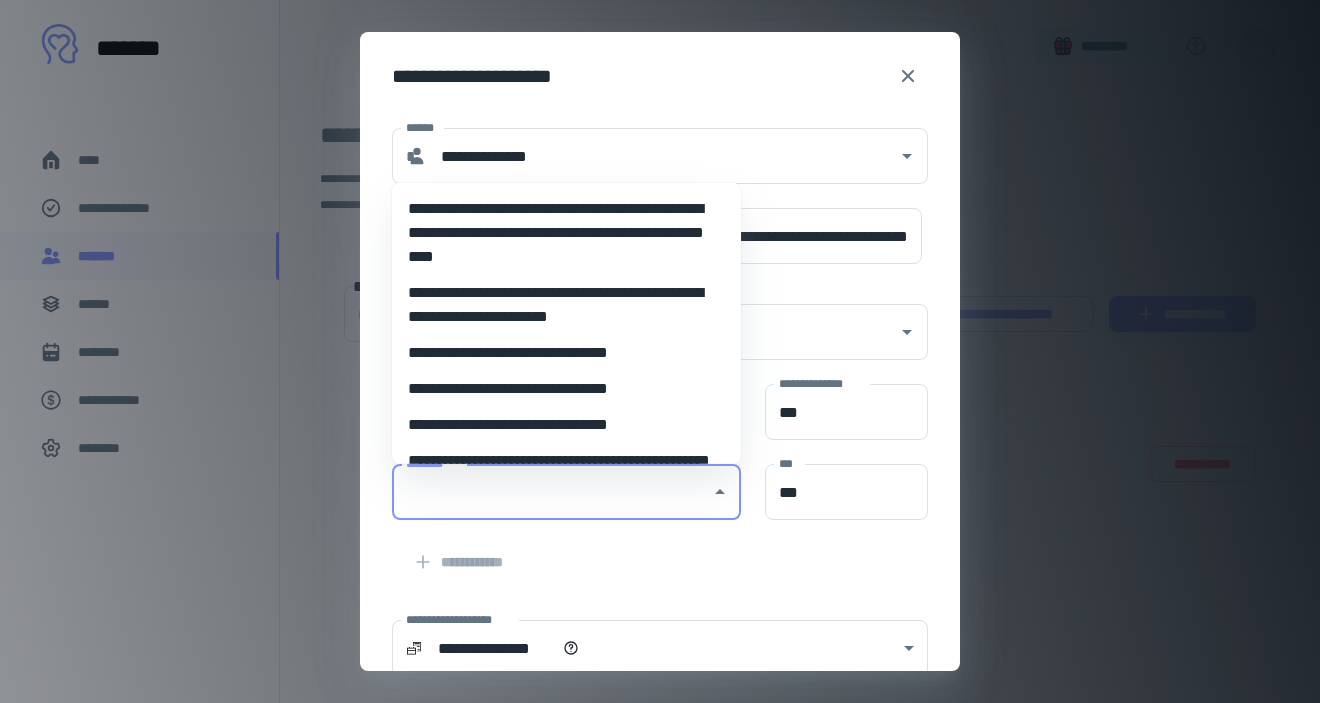 click on "********" at bounding box center [551, 492] 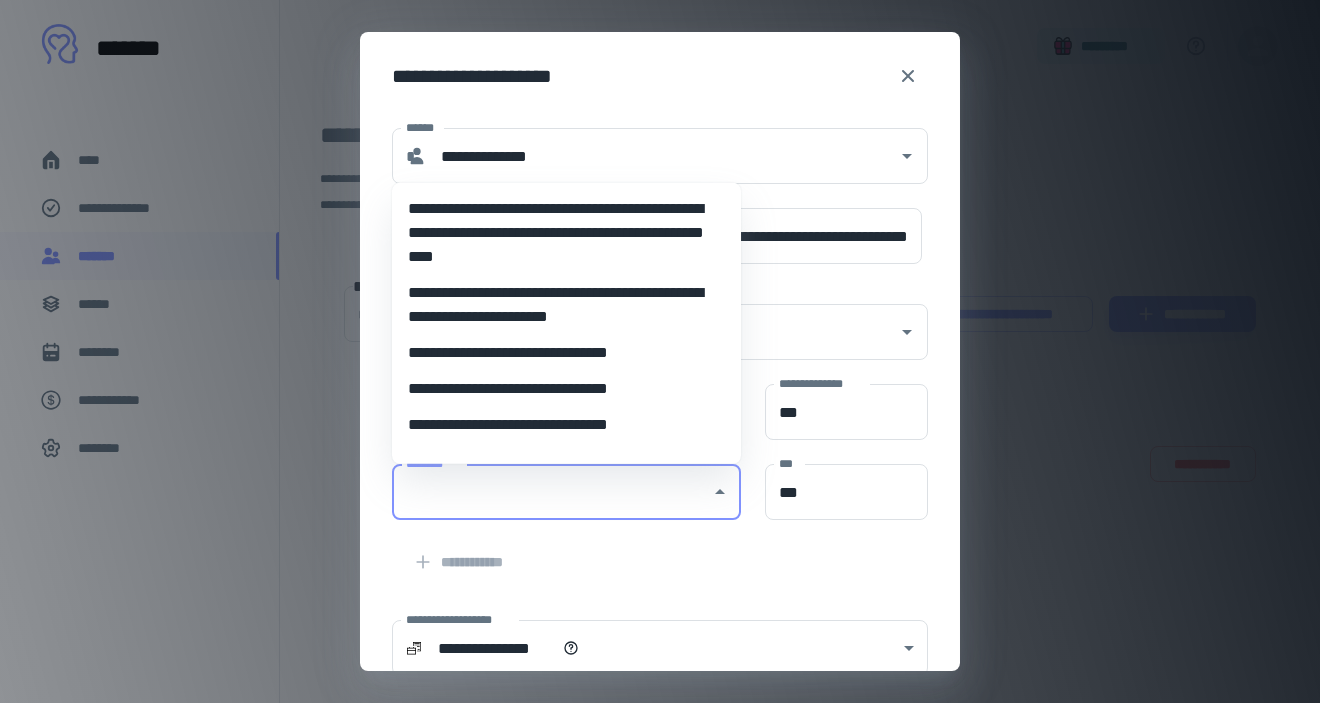 click on "**********" at bounding box center (566, 425) 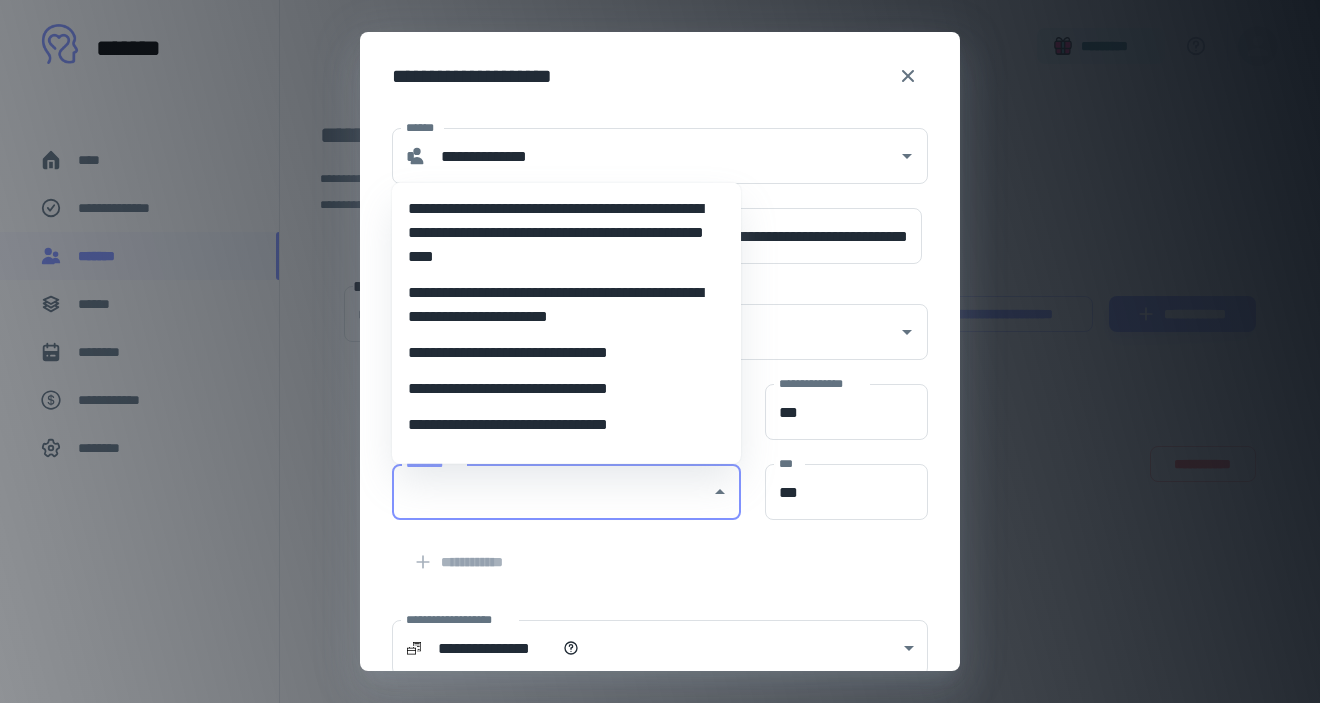 type on "**********" 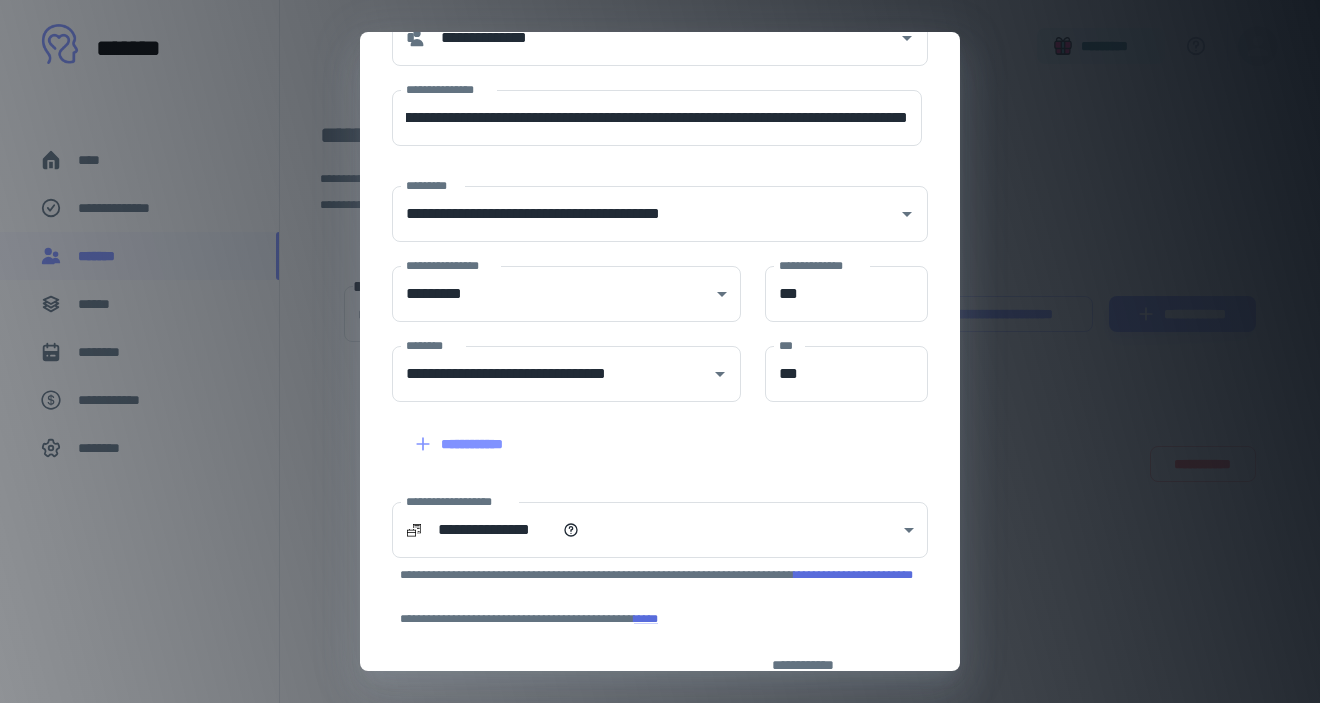 scroll, scrollTop: 131, scrollLeft: 0, axis: vertical 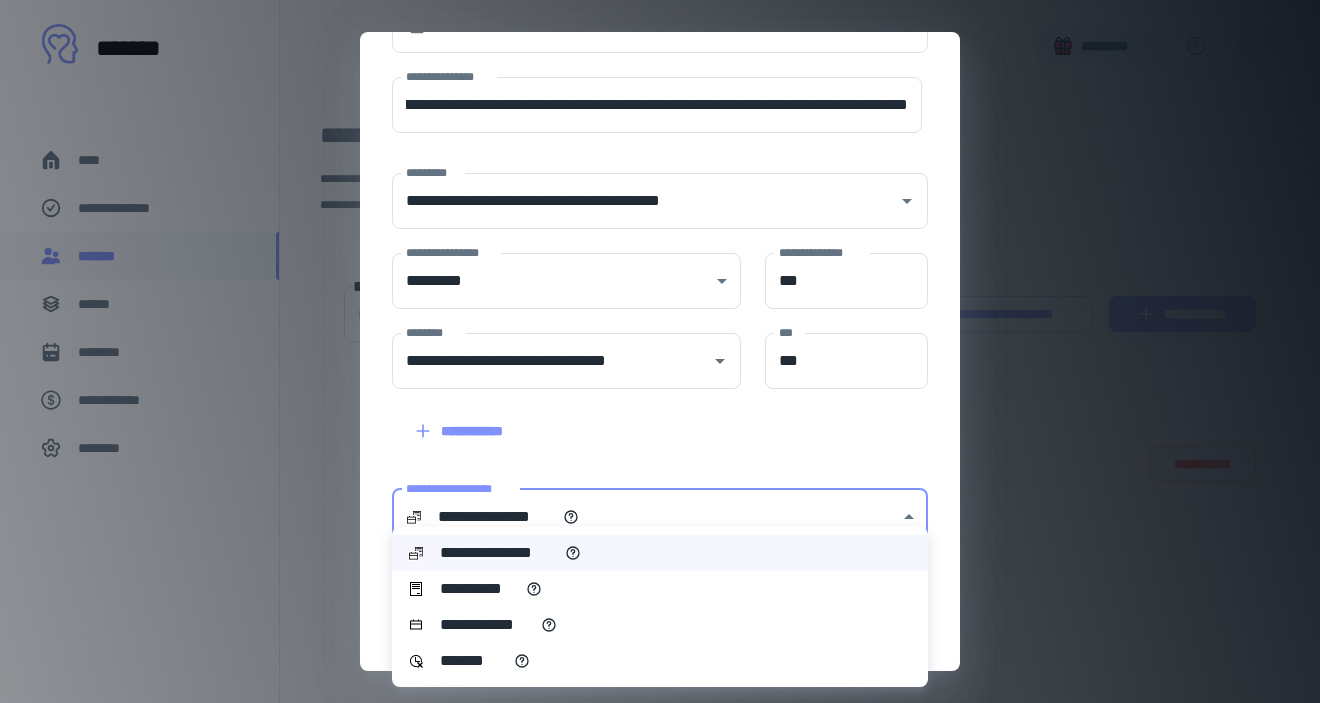 click on "**********" at bounding box center (660, 351) 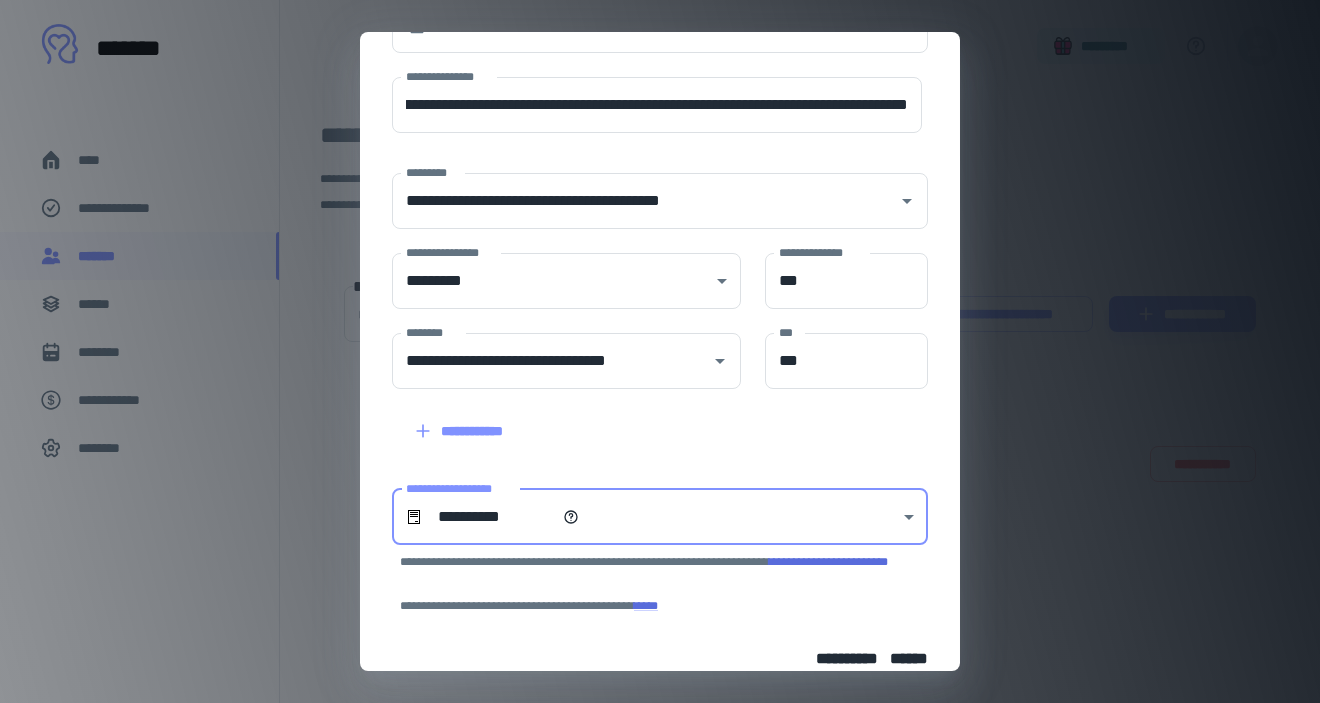 type on "**********" 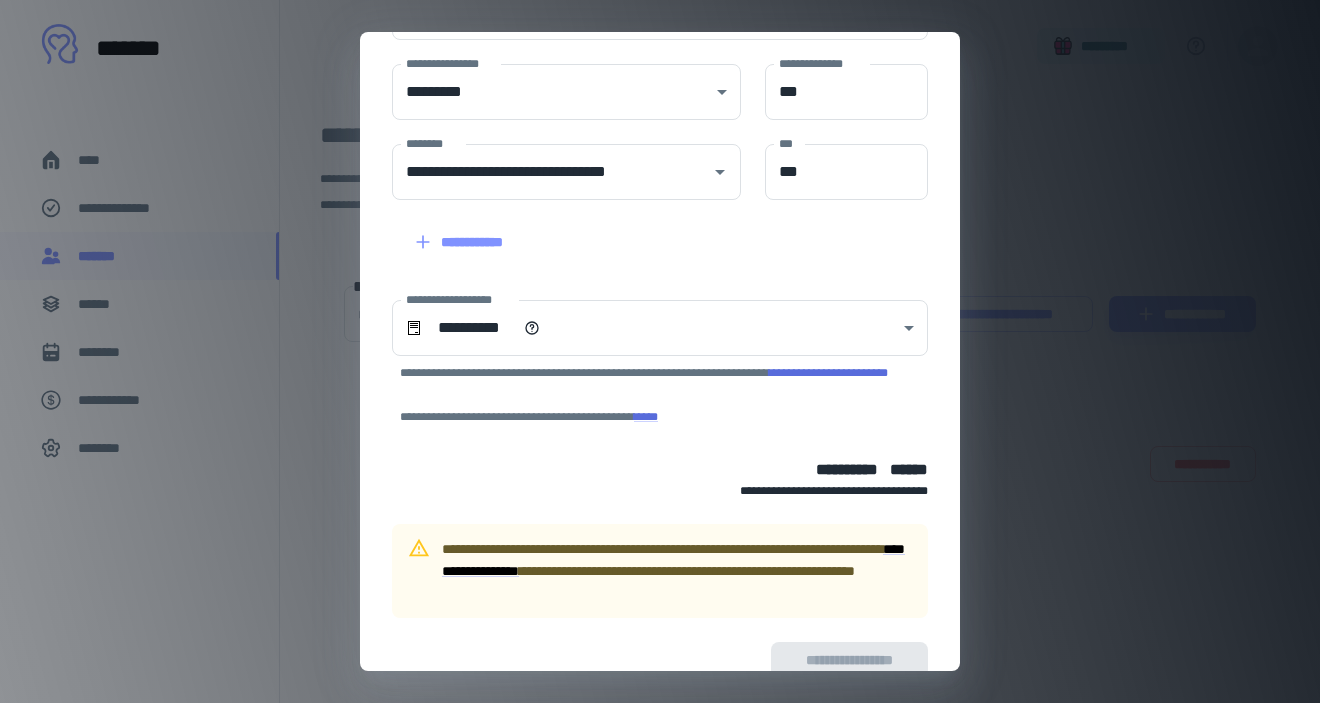 scroll, scrollTop: 359, scrollLeft: 0, axis: vertical 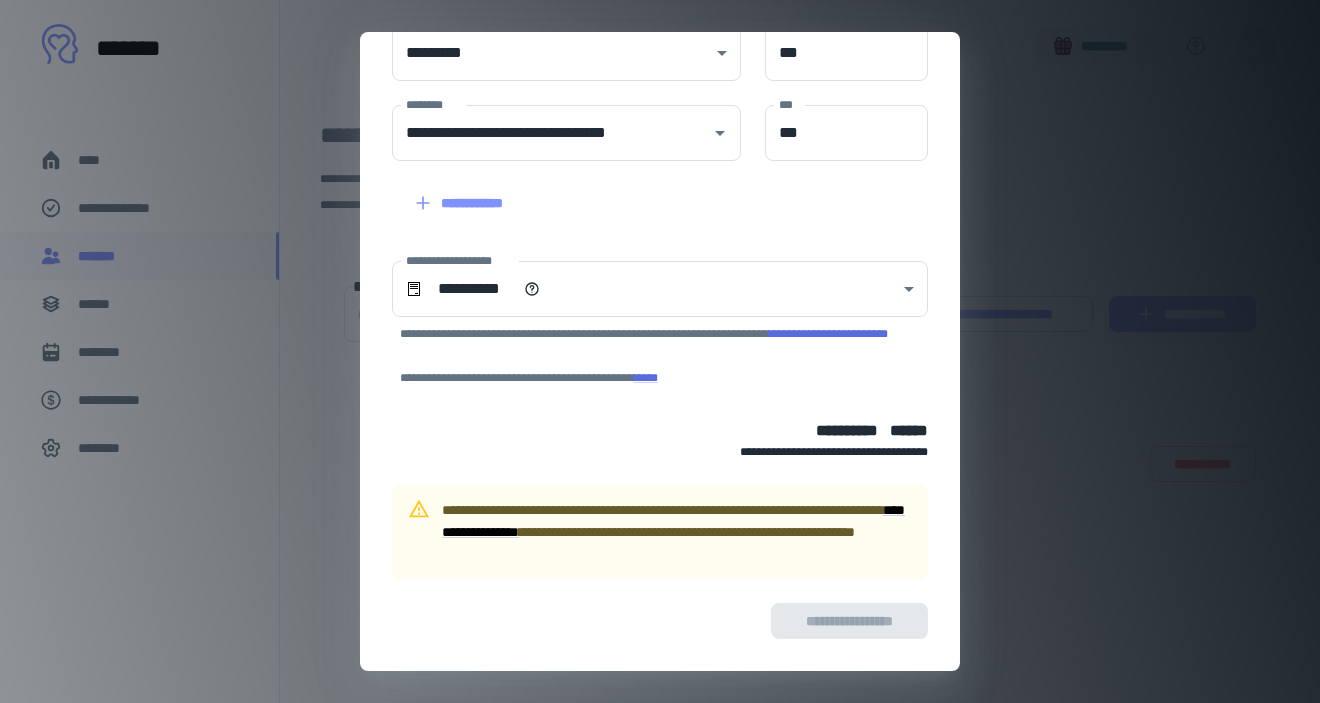 click on "**********" at bounding box center [677, 532] 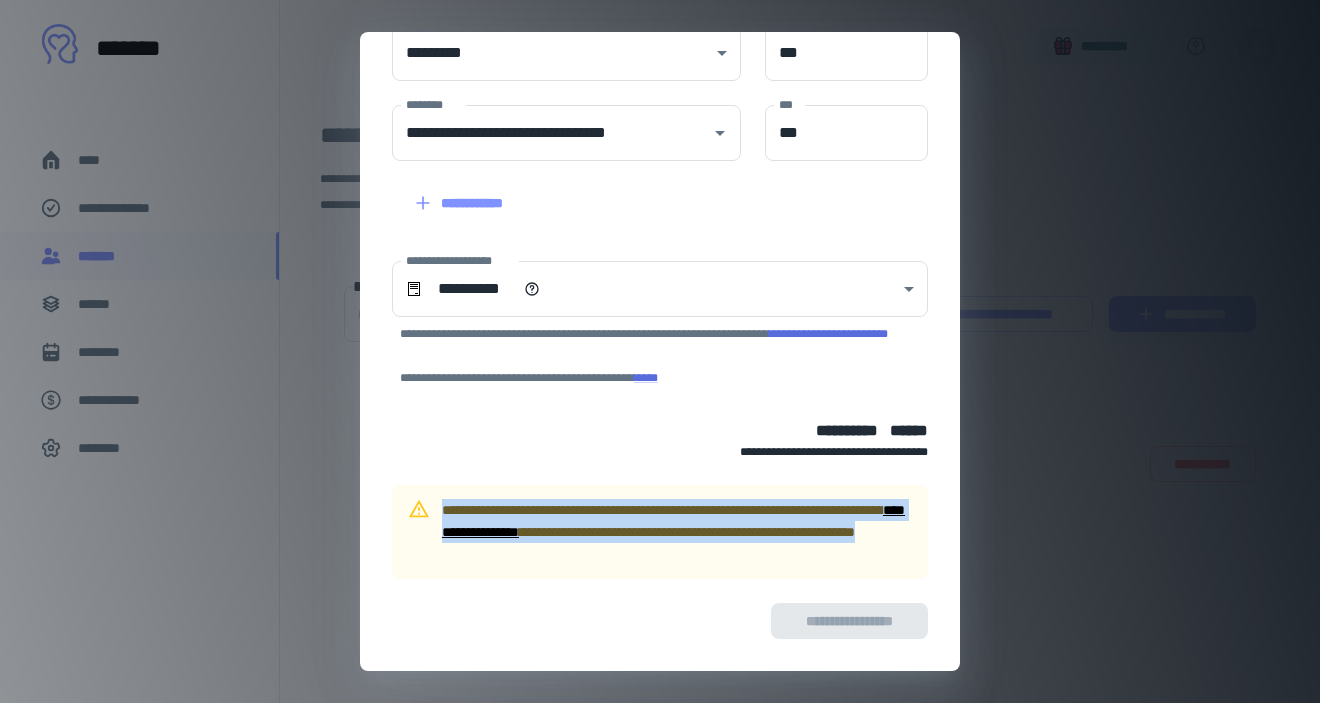 drag, startPoint x: 659, startPoint y: 559, endPoint x: 409, endPoint y: 503, distance: 256.19525 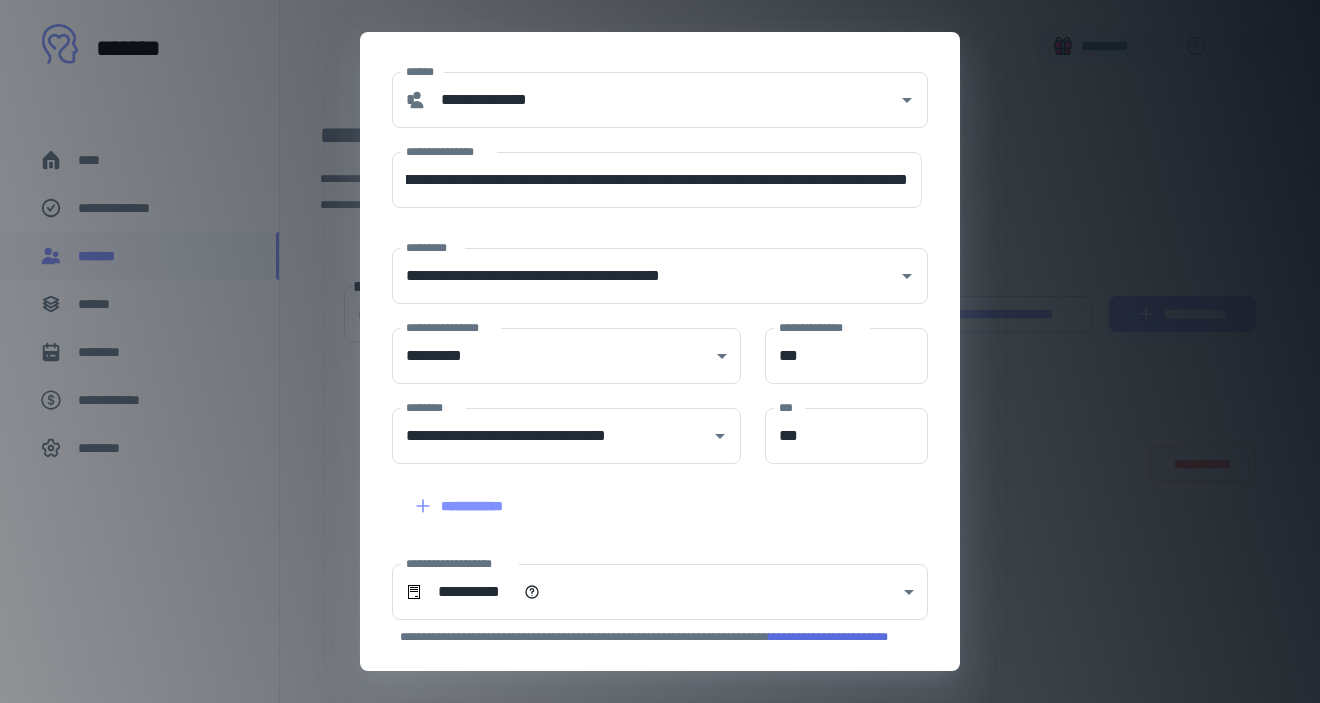 scroll, scrollTop: 0, scrollLeft: 0, axis: both 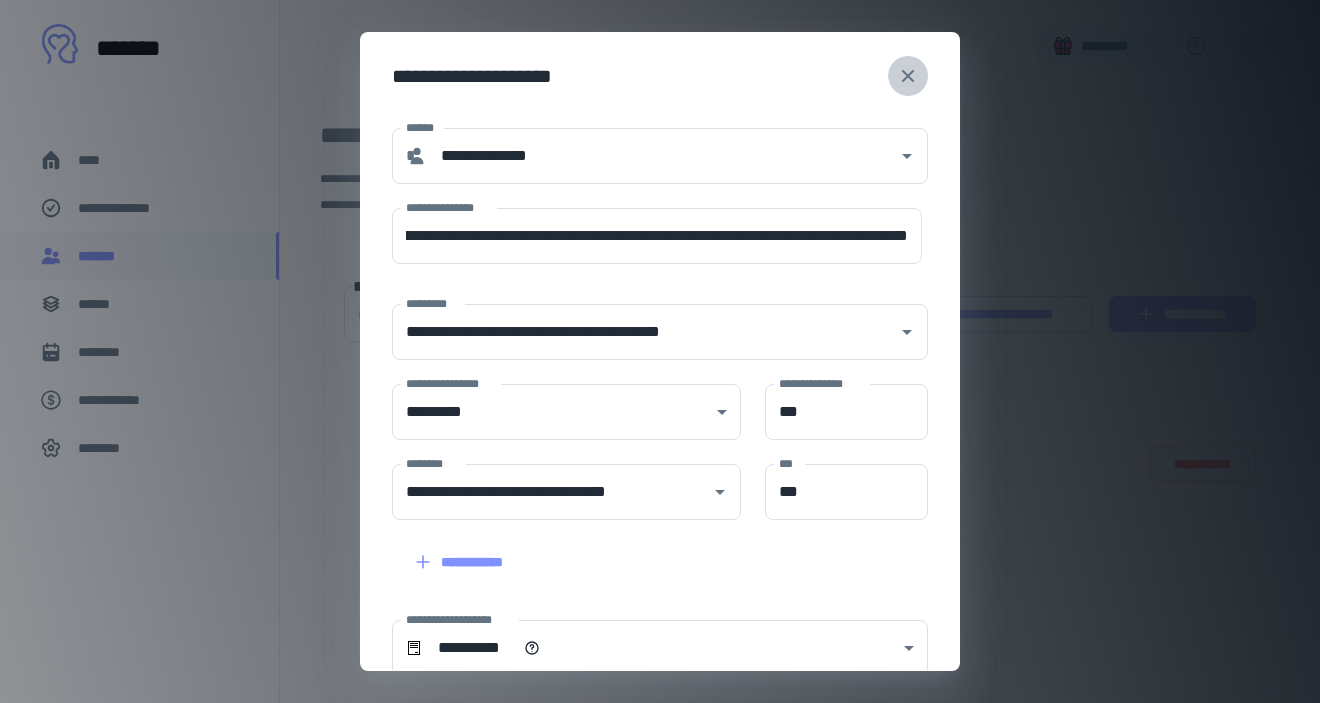 click 